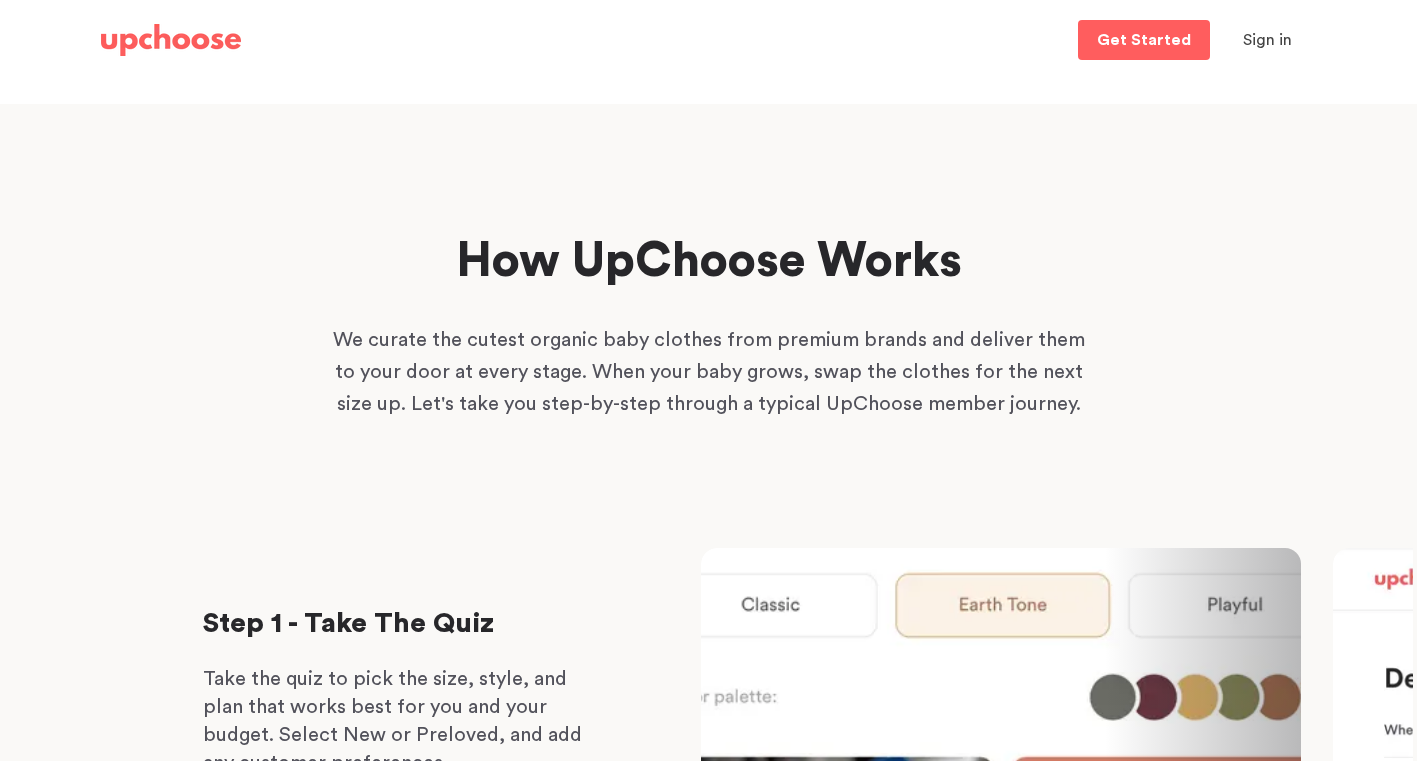 scroll, scrollTop: 0, scrollLeft: 0, axis: both 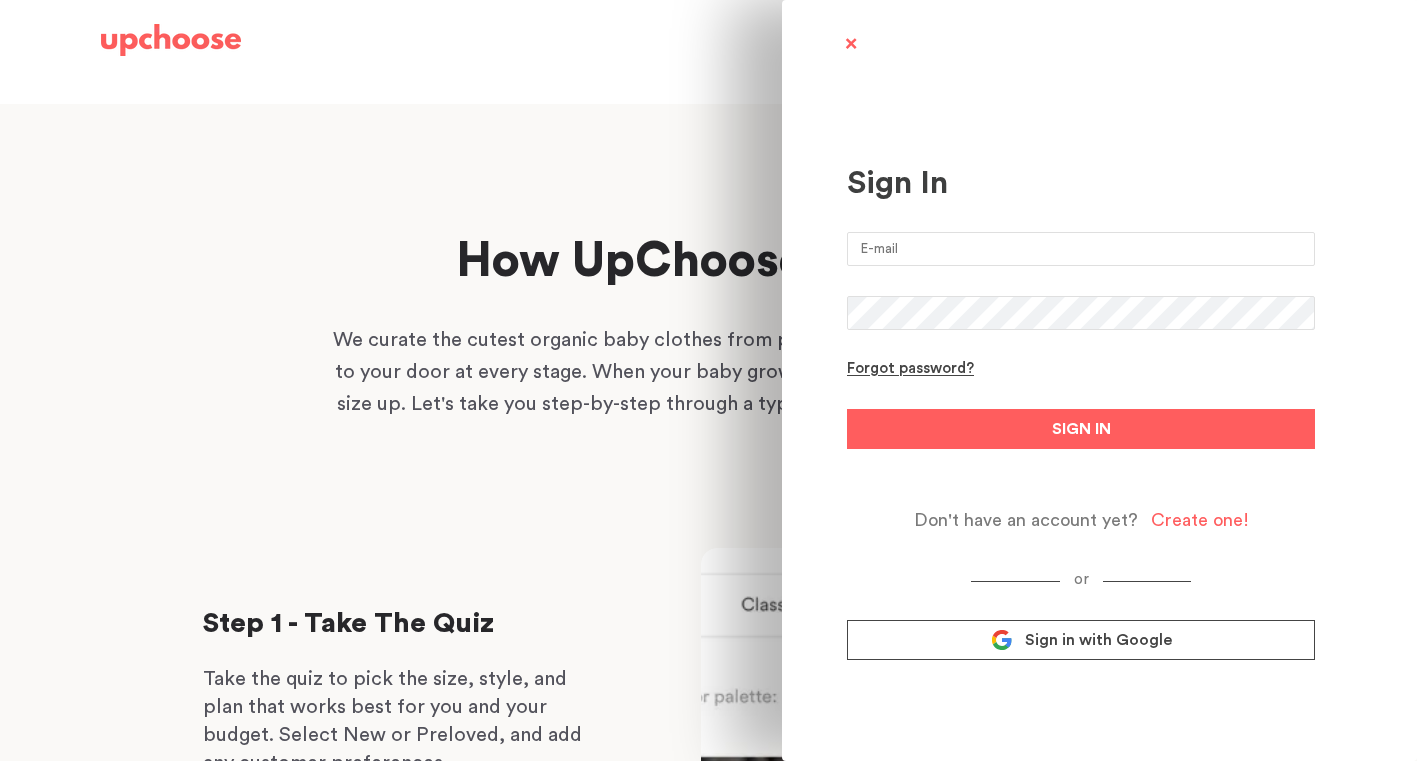 click at bounding box center (1081, 249) 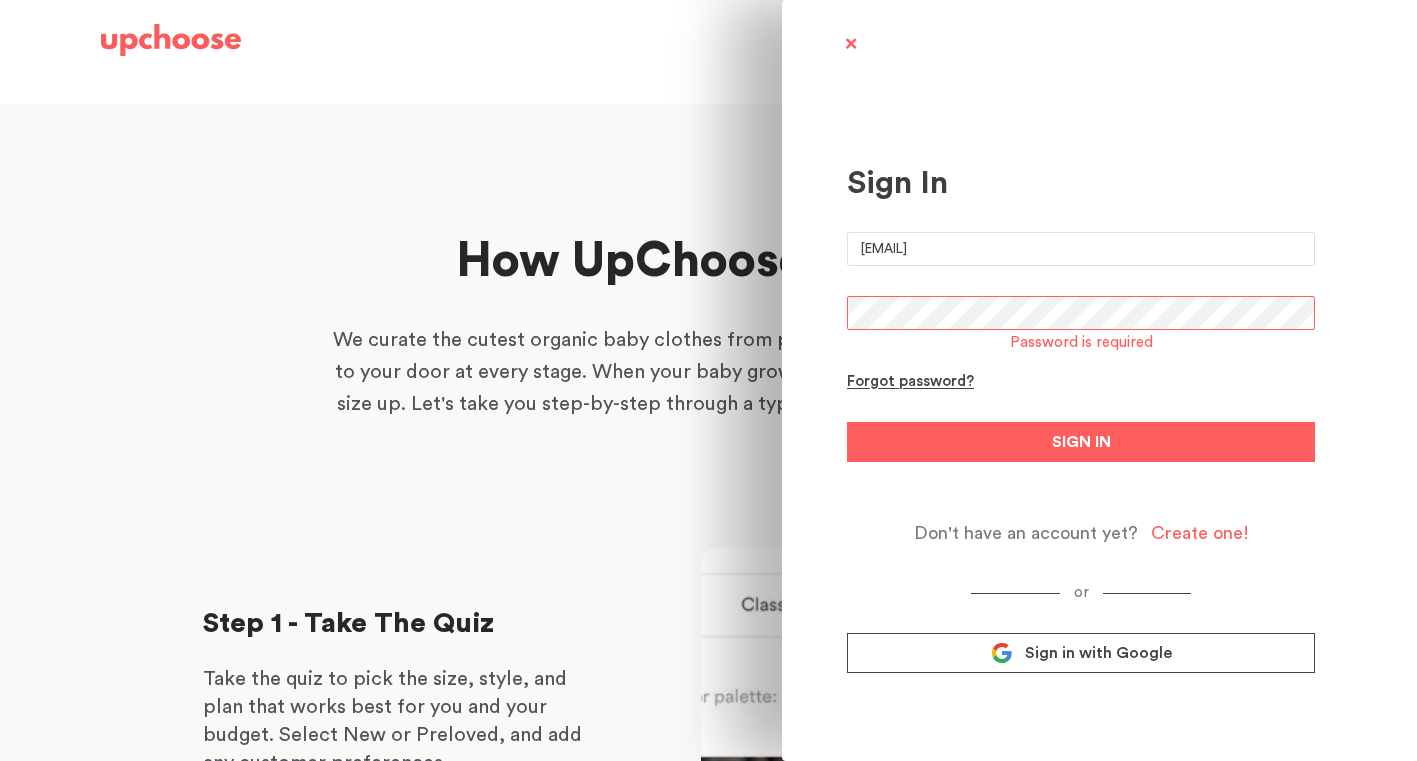click on "Sign in with Google" at bounding box center [1081, 653] 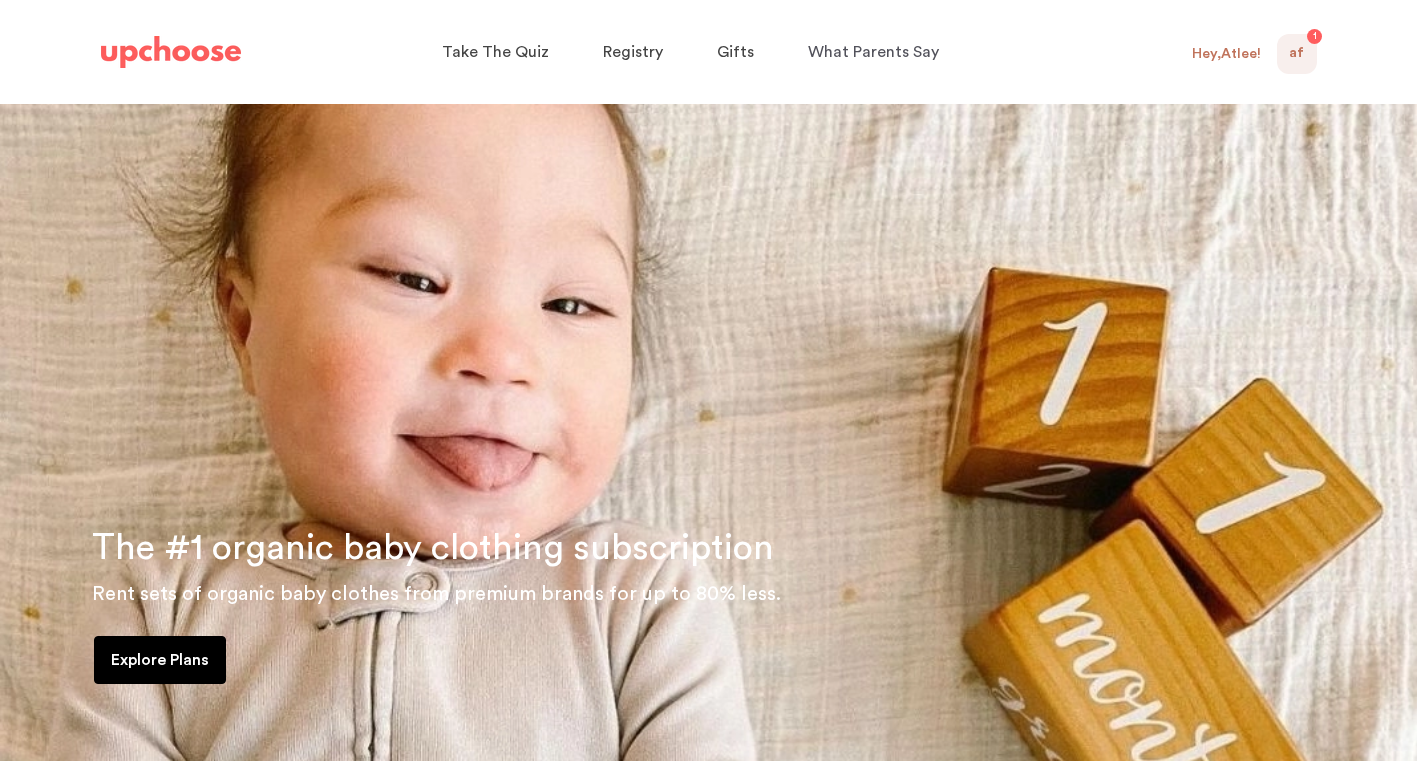 scroll, scrollTop: 0, scrollLeft: 0, axis: both 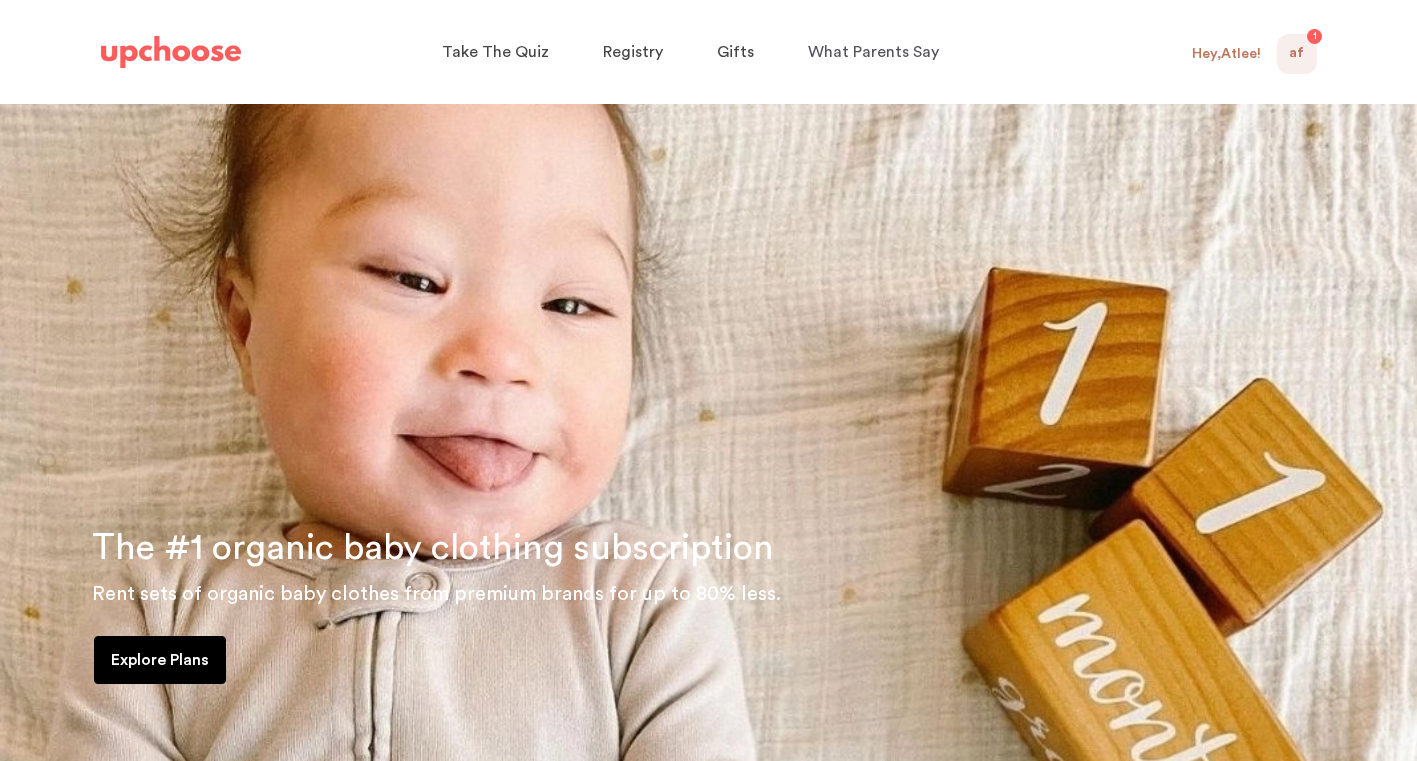 click on "af 1" at bounding box center (1297, 54) 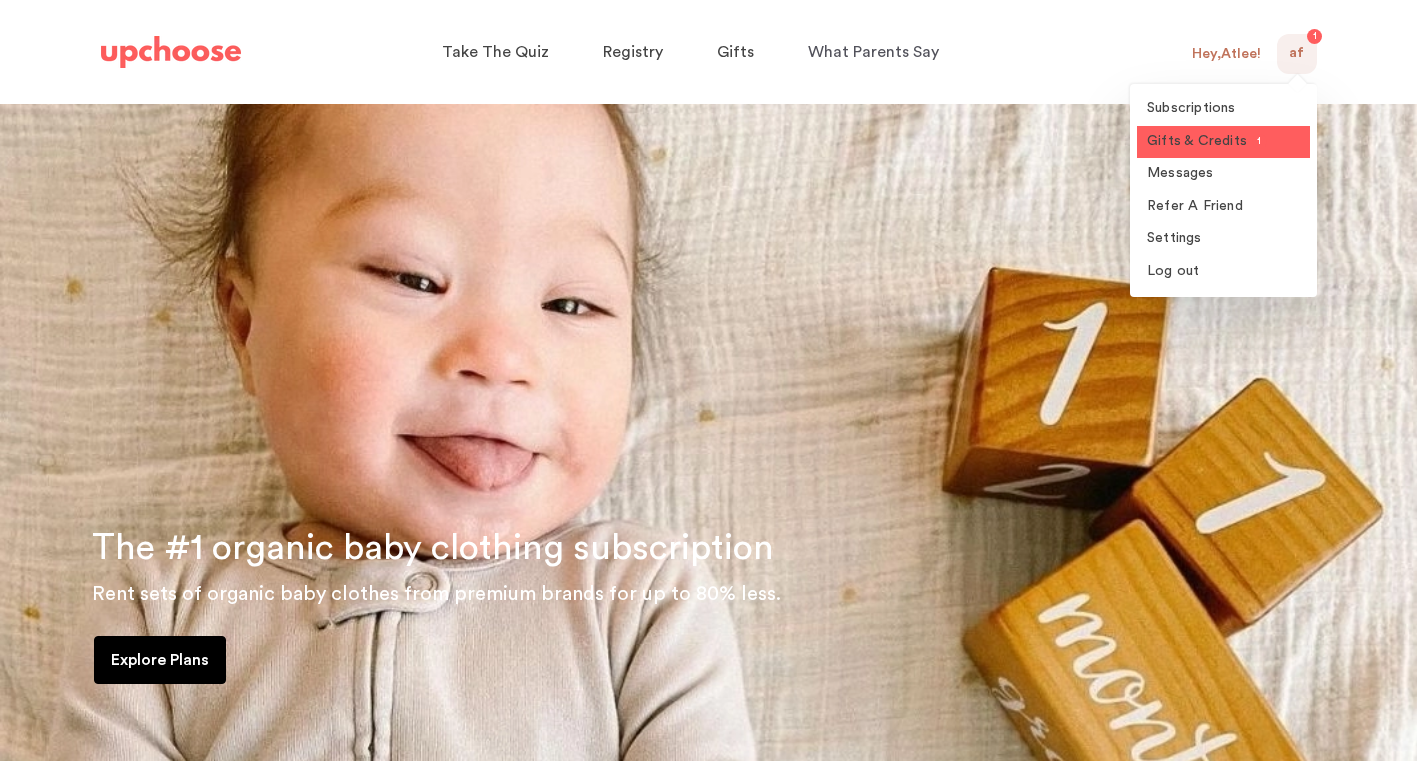 click on "Gifts & Credits" at bounding box center [1197, 141] 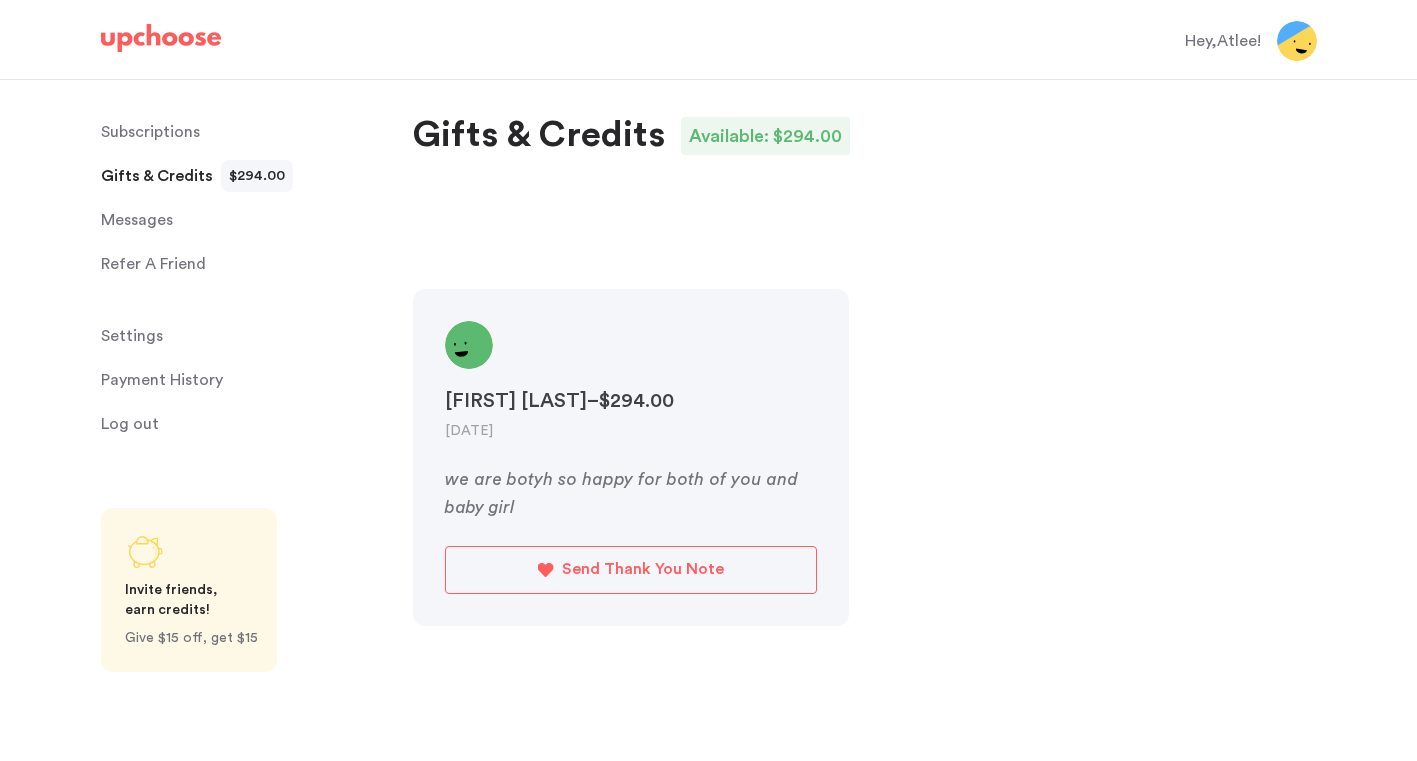 scroll, scrollTop: 0, scrollLeft: 0, axis: both 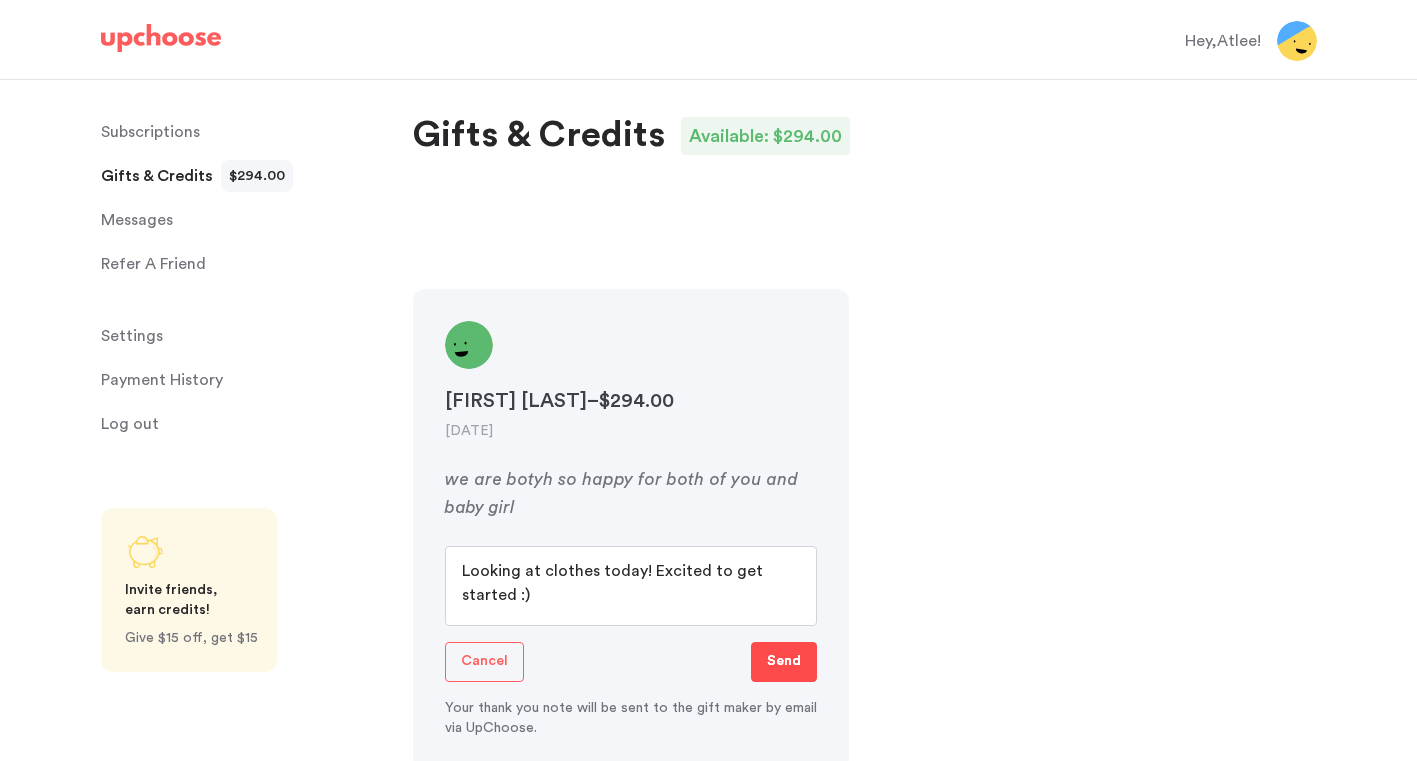 type on "Looking at clothes today! Excited to get started :)" 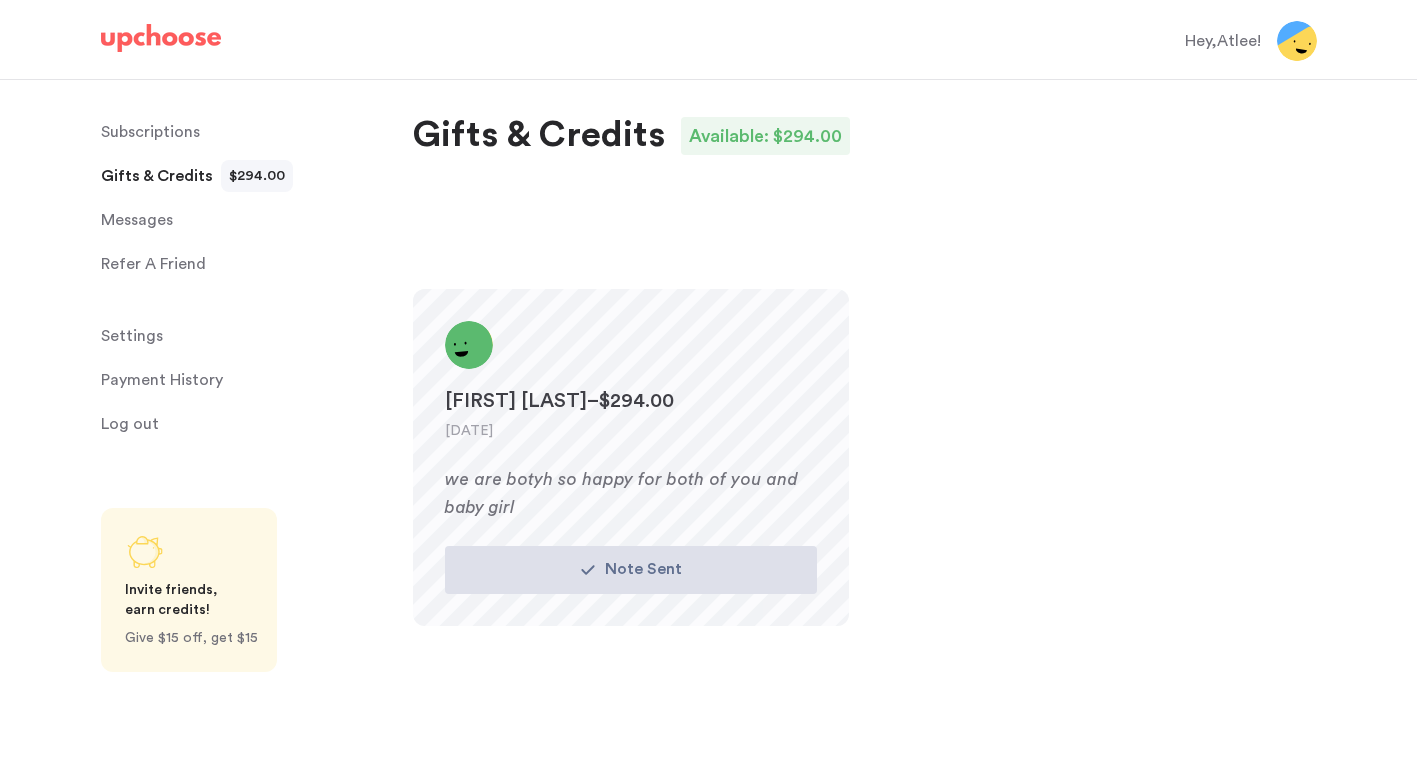 click on "Subscriptions" at bounding box center (150, 132) 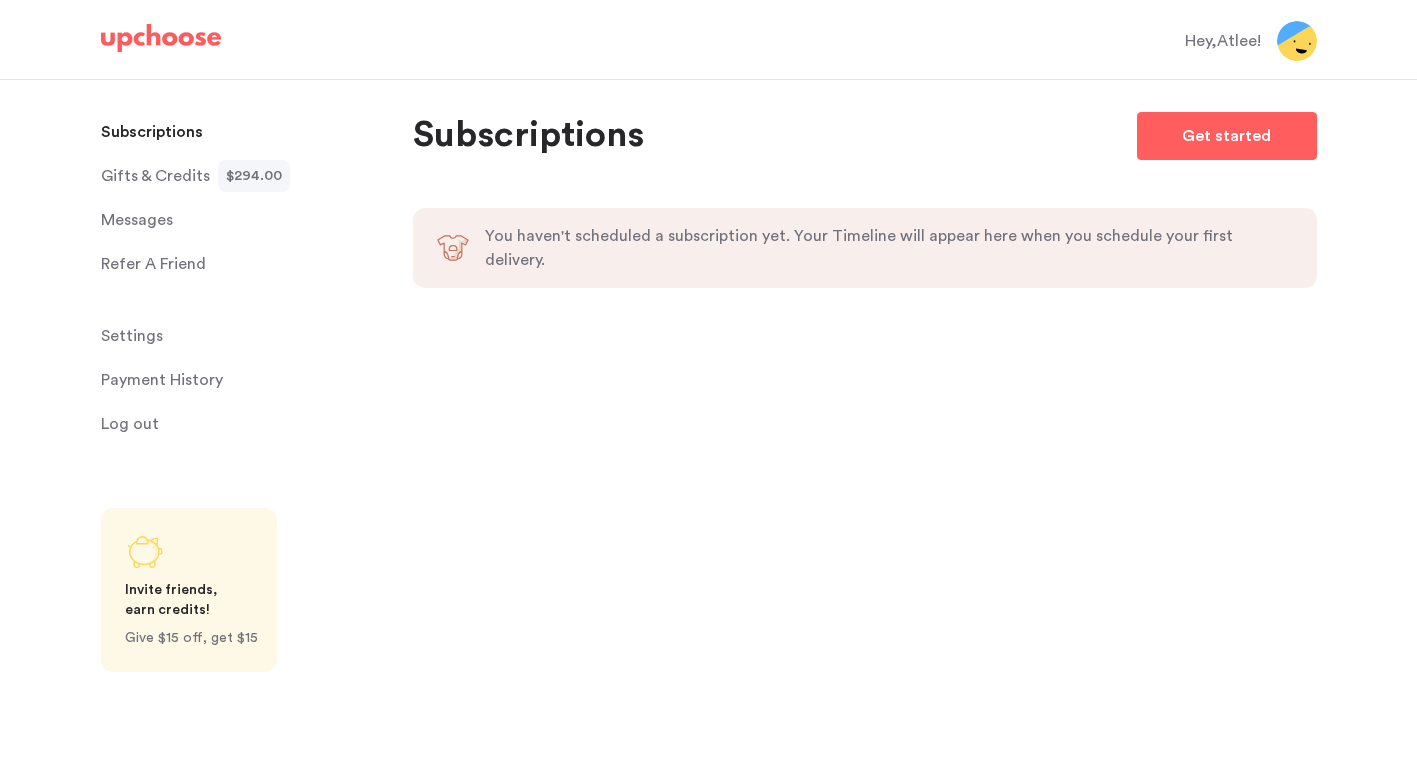 scroll, scrollTop: 0, scrollLeft: 0, axis: both 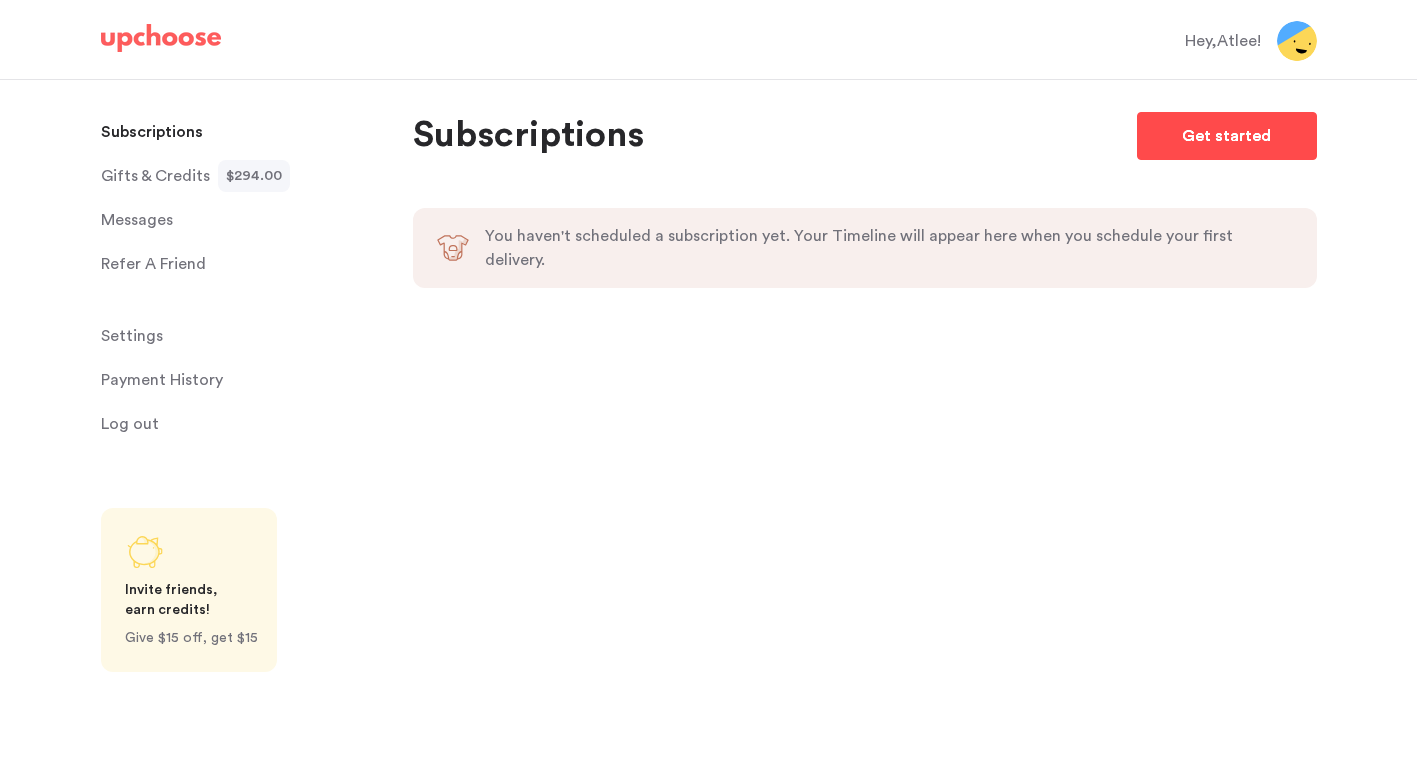 click on "Get started" at bounding box center (1226, 136) 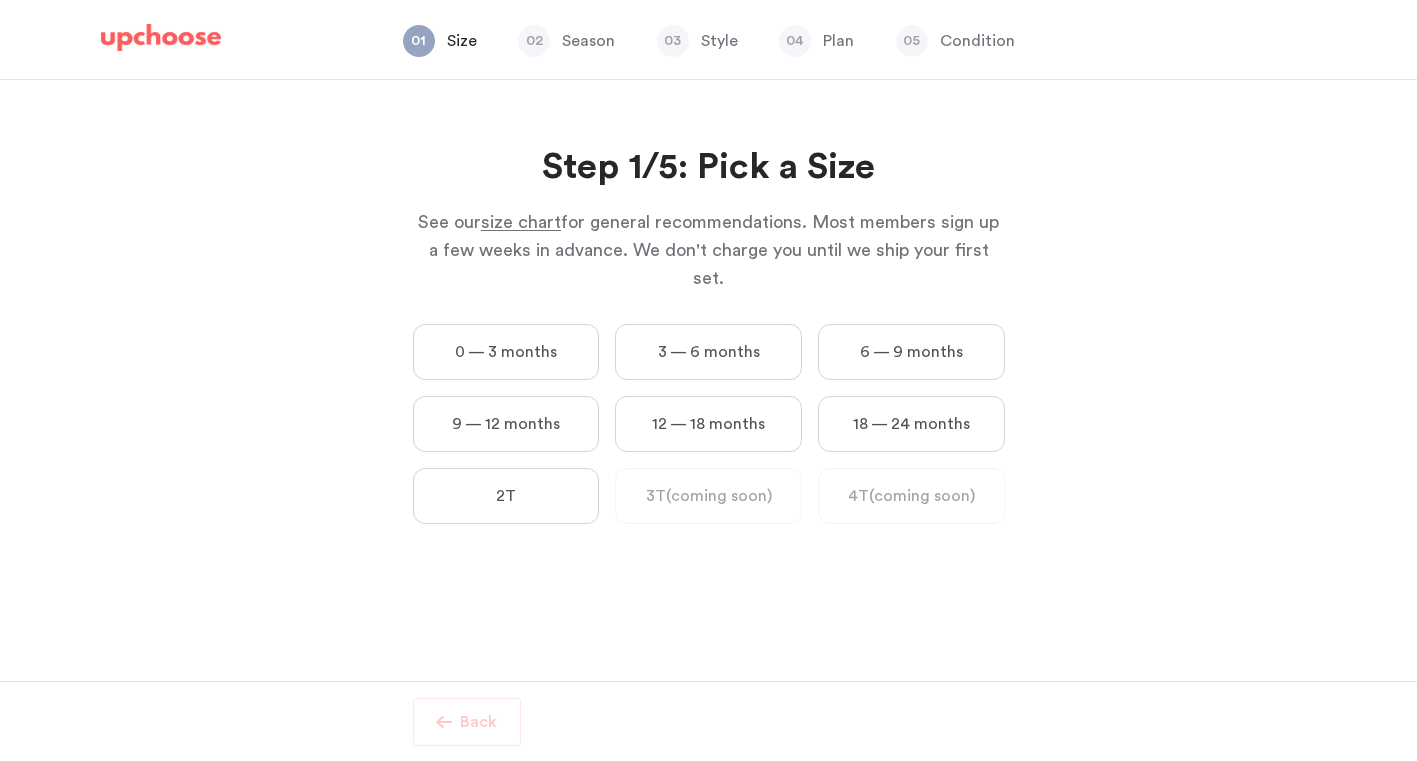 scroll, scrollTop: 0, scrollLeft: 0, axis: both 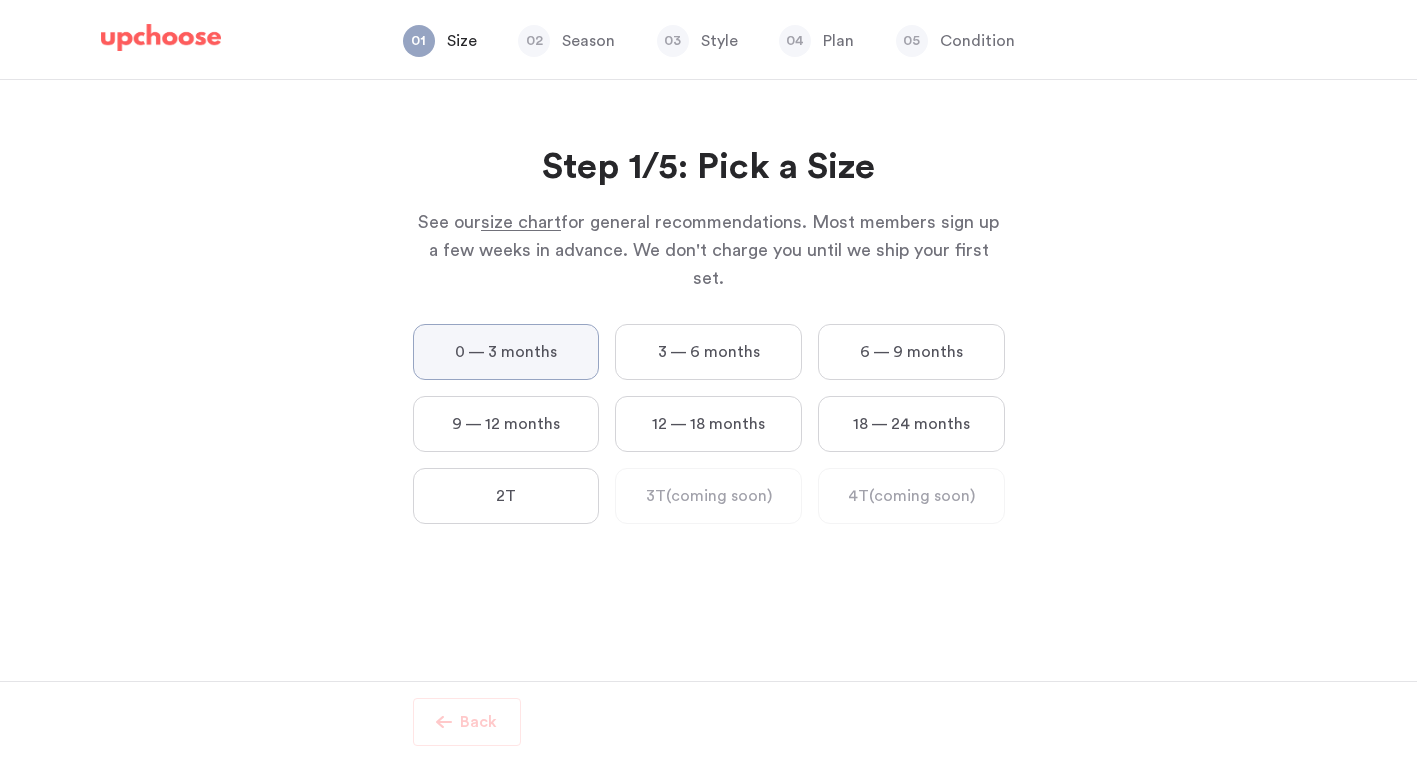 click on "0 — 3 months" at bounding box center (0, 0) 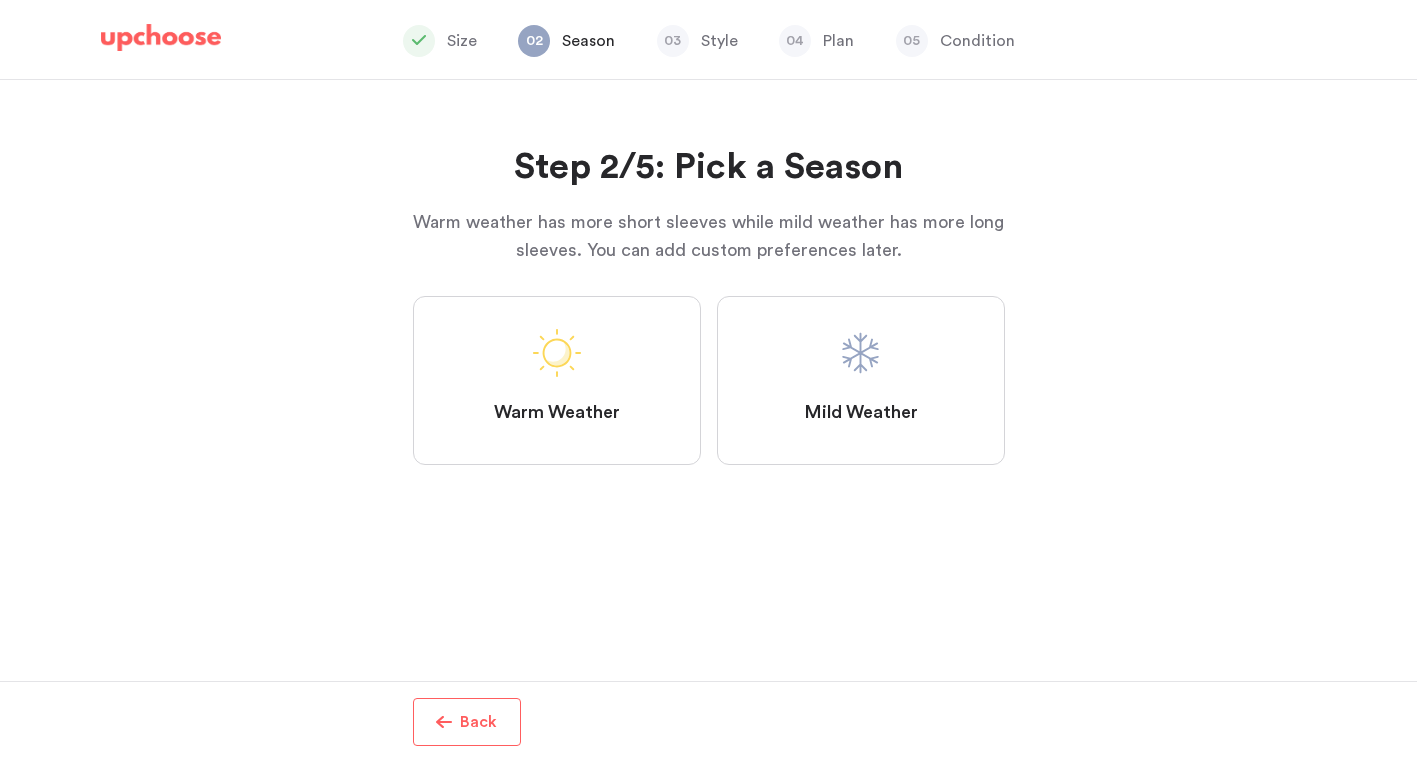click on "Mild Weather" at bounding box center (861, 380) 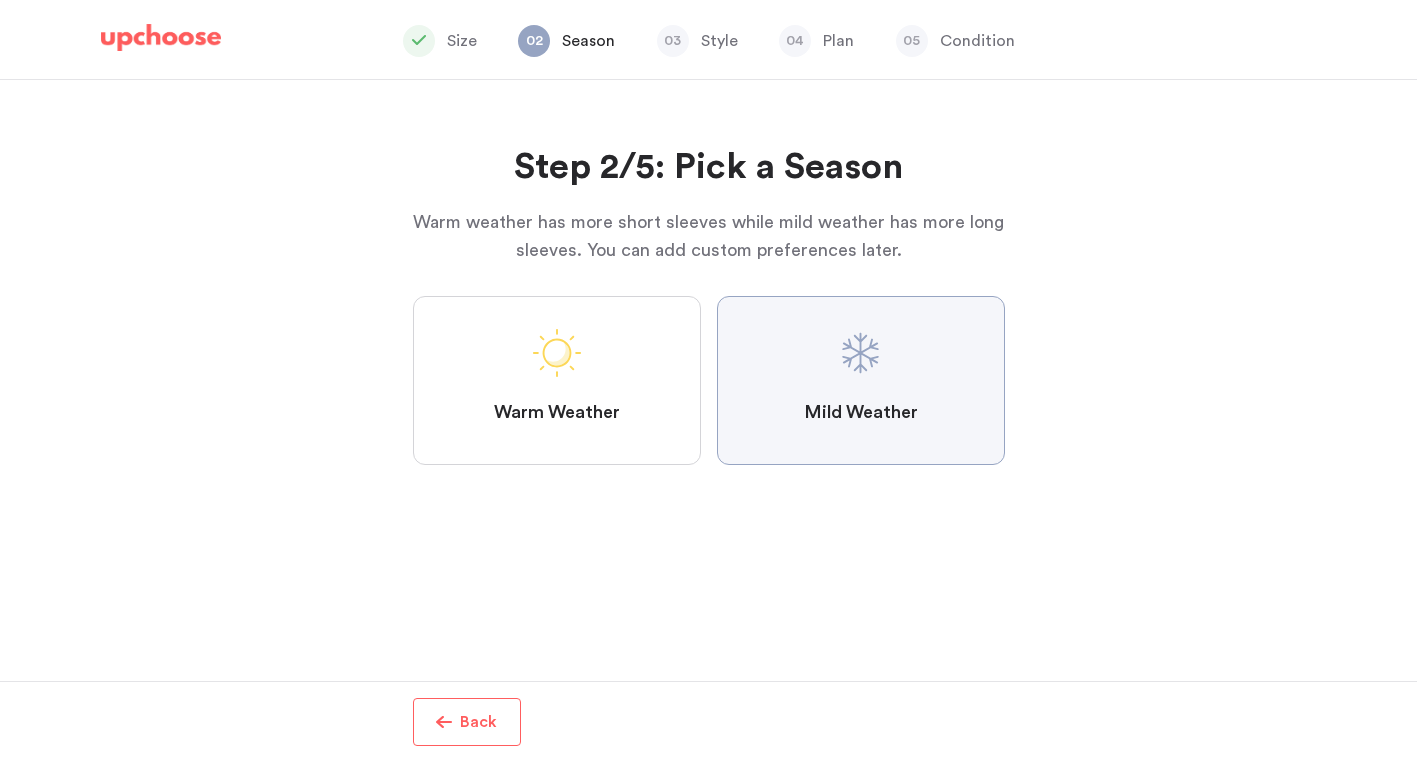 click on "Mild Weather" at bounding box center [0, 0] 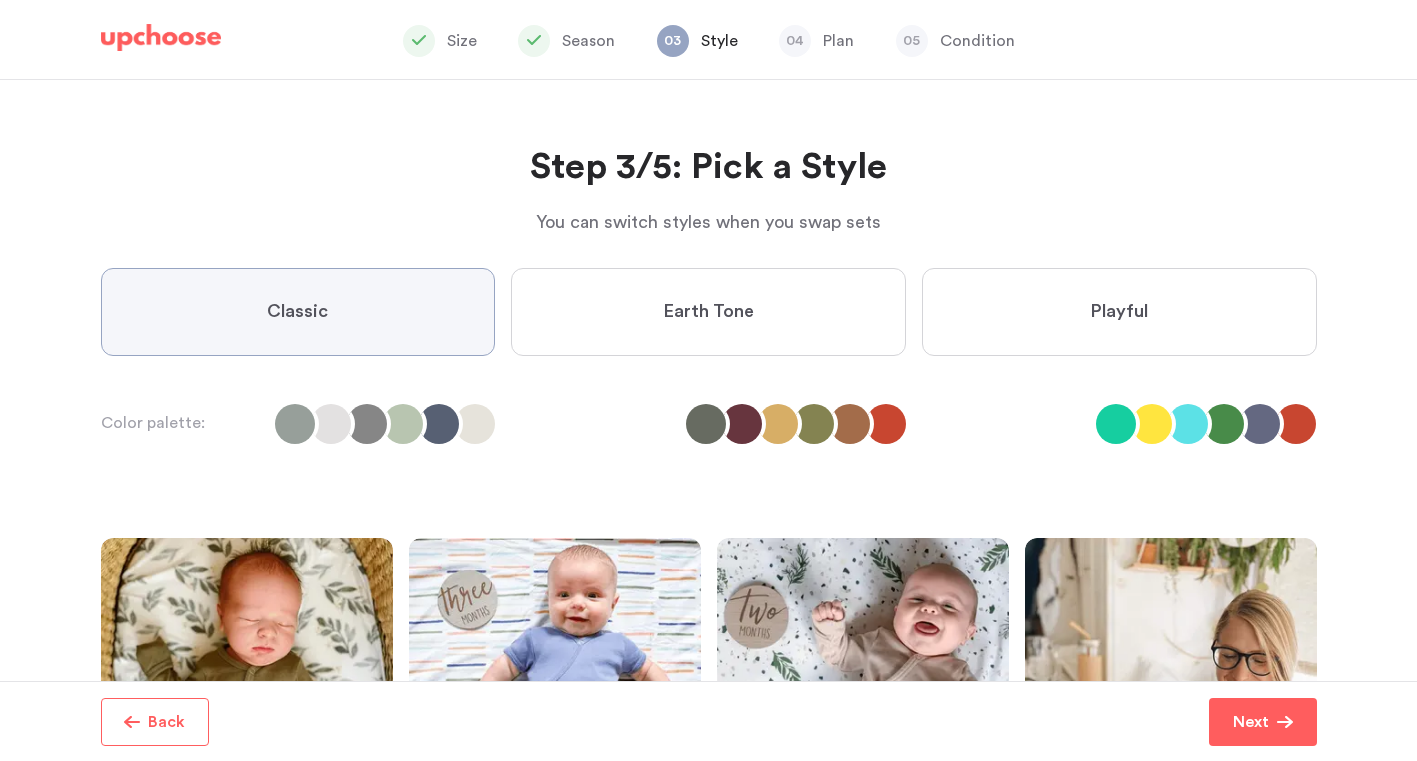 click on "Earth Tone" at bounding box center (708, 312) 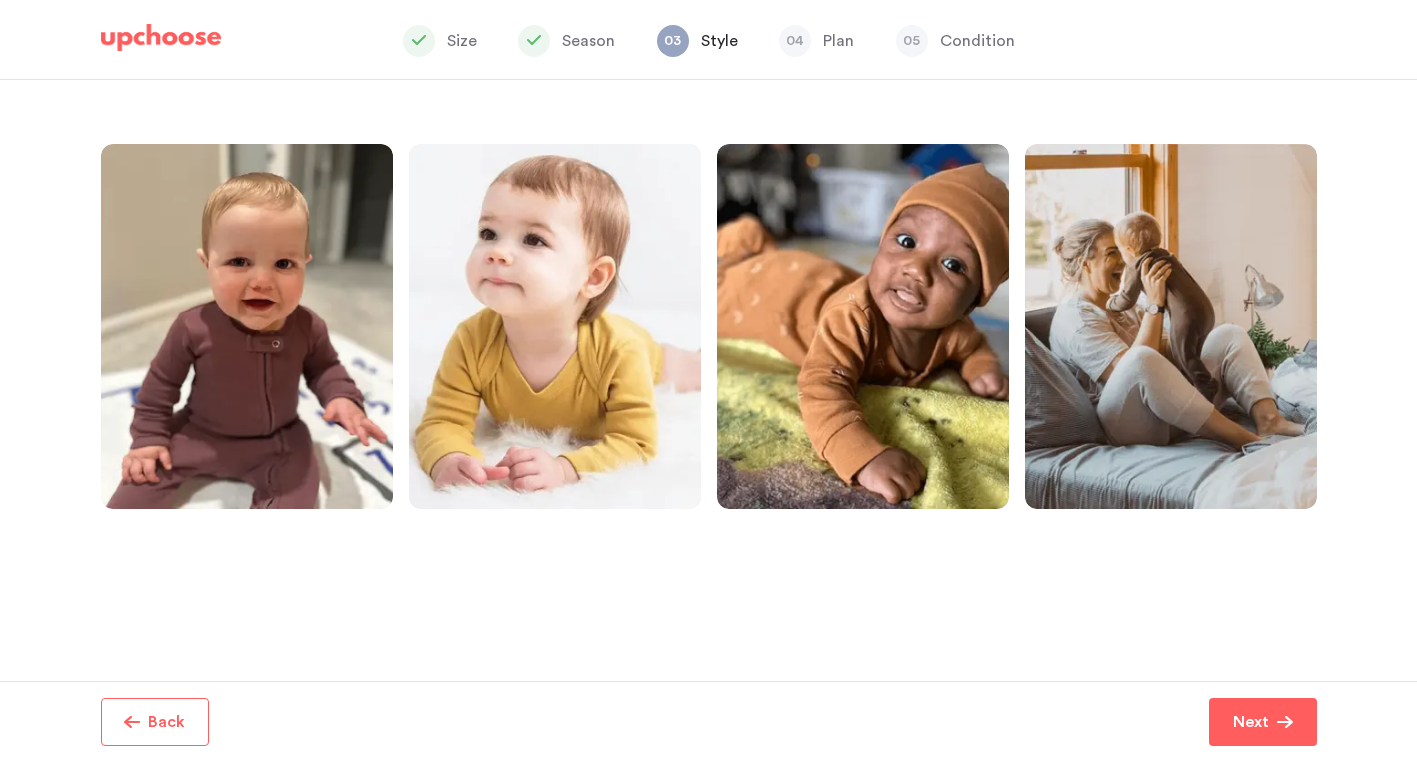 scroll, scrollTop: 389, scrollLeft: 0, axis: vertical 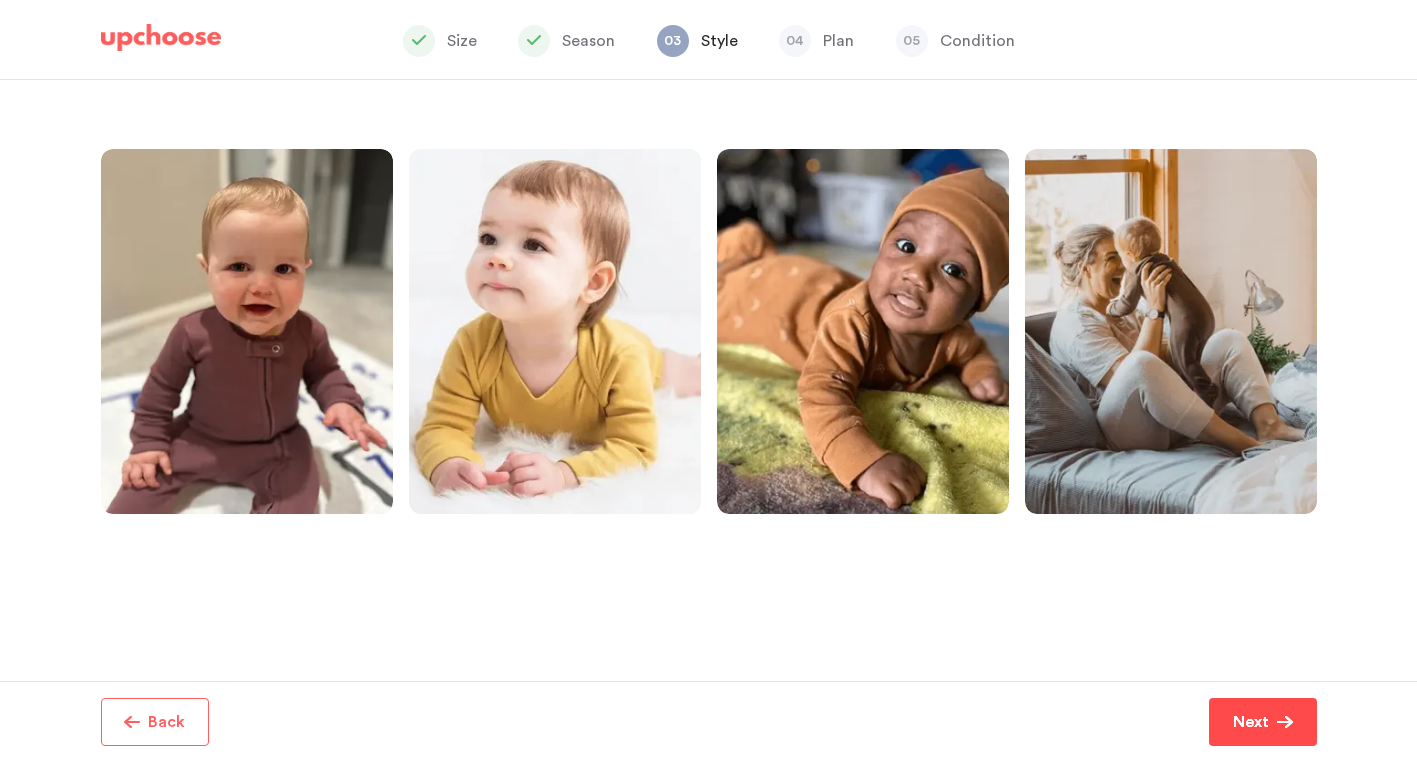click at bounding box center (1285, 722) 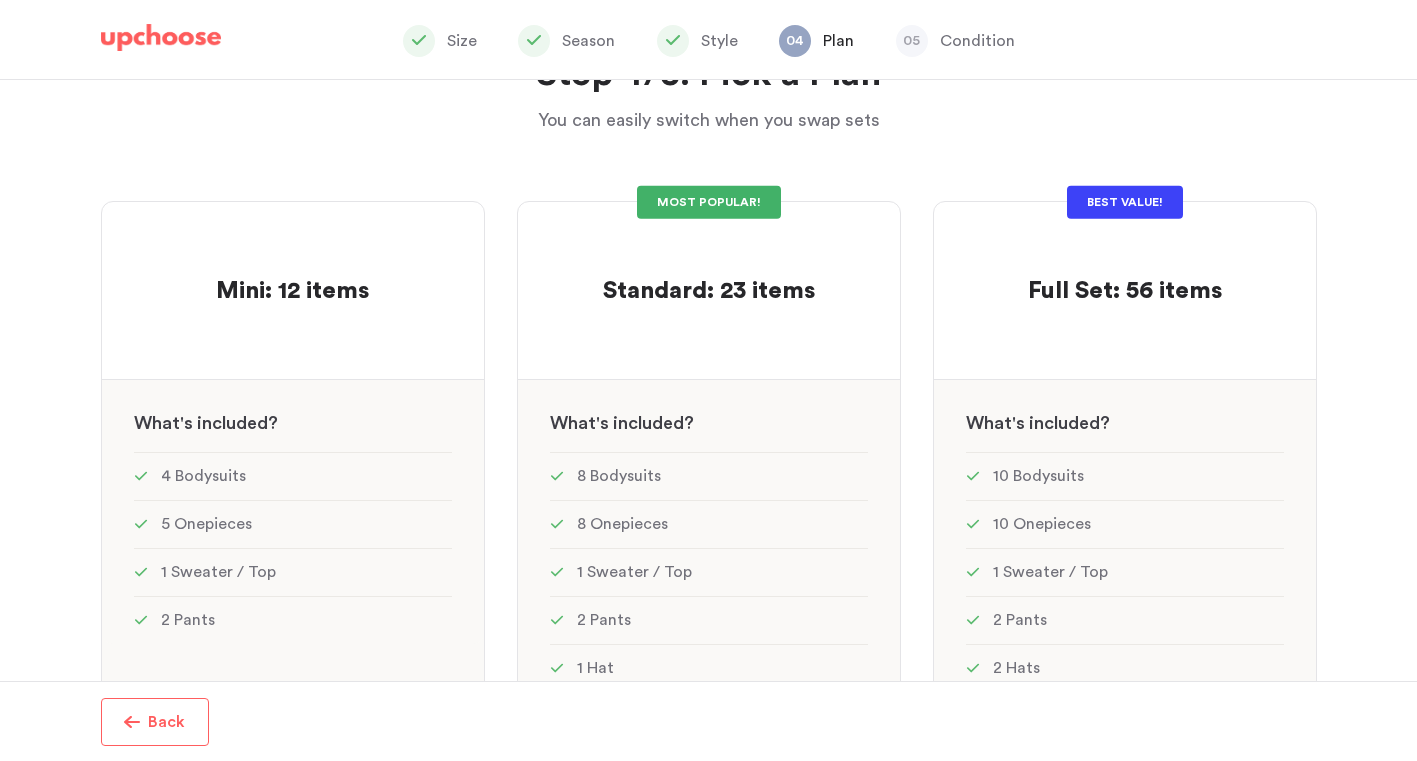 scroll, scrollTop: 95, scrollLeft: 0, axis: vertical 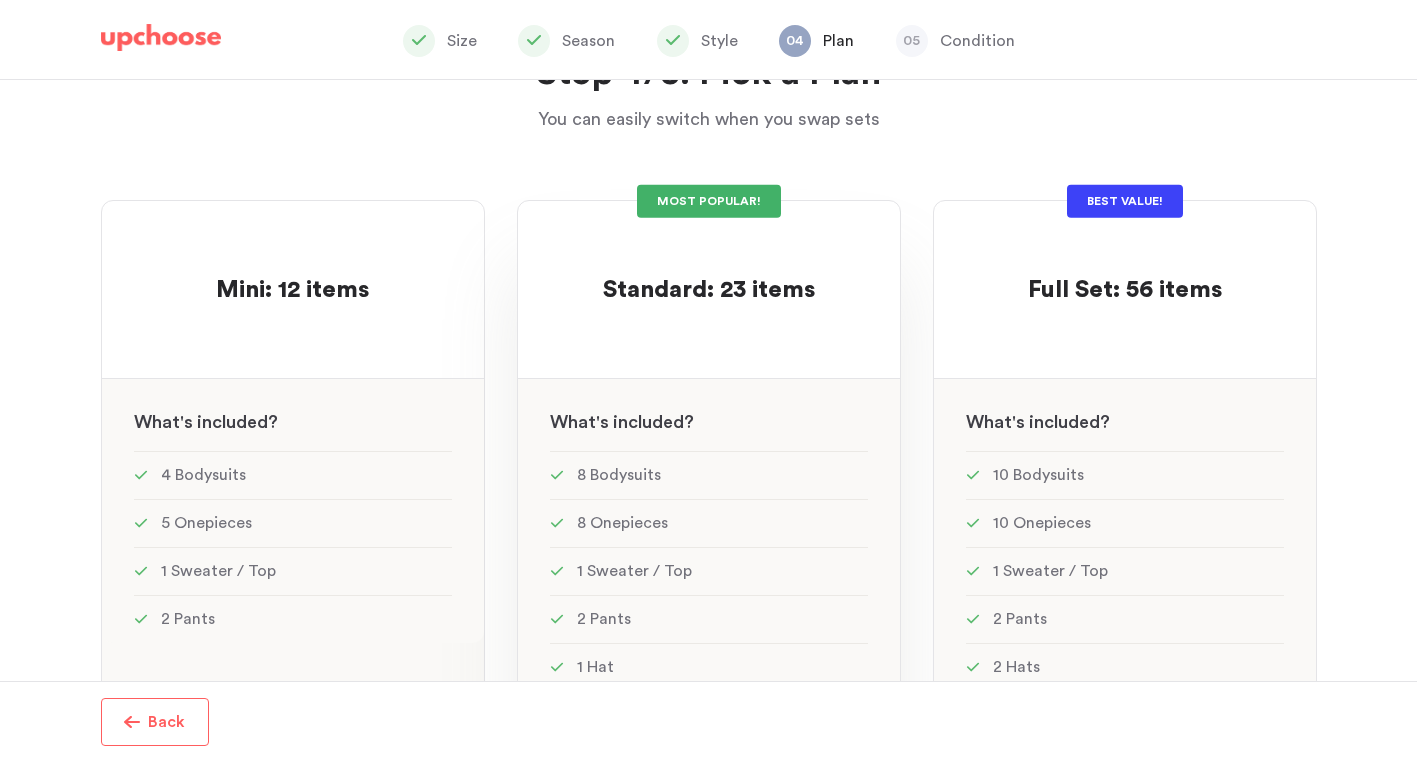 click on "Standard: 23 items Standard: 23 items" at bounding box center (709, 270) 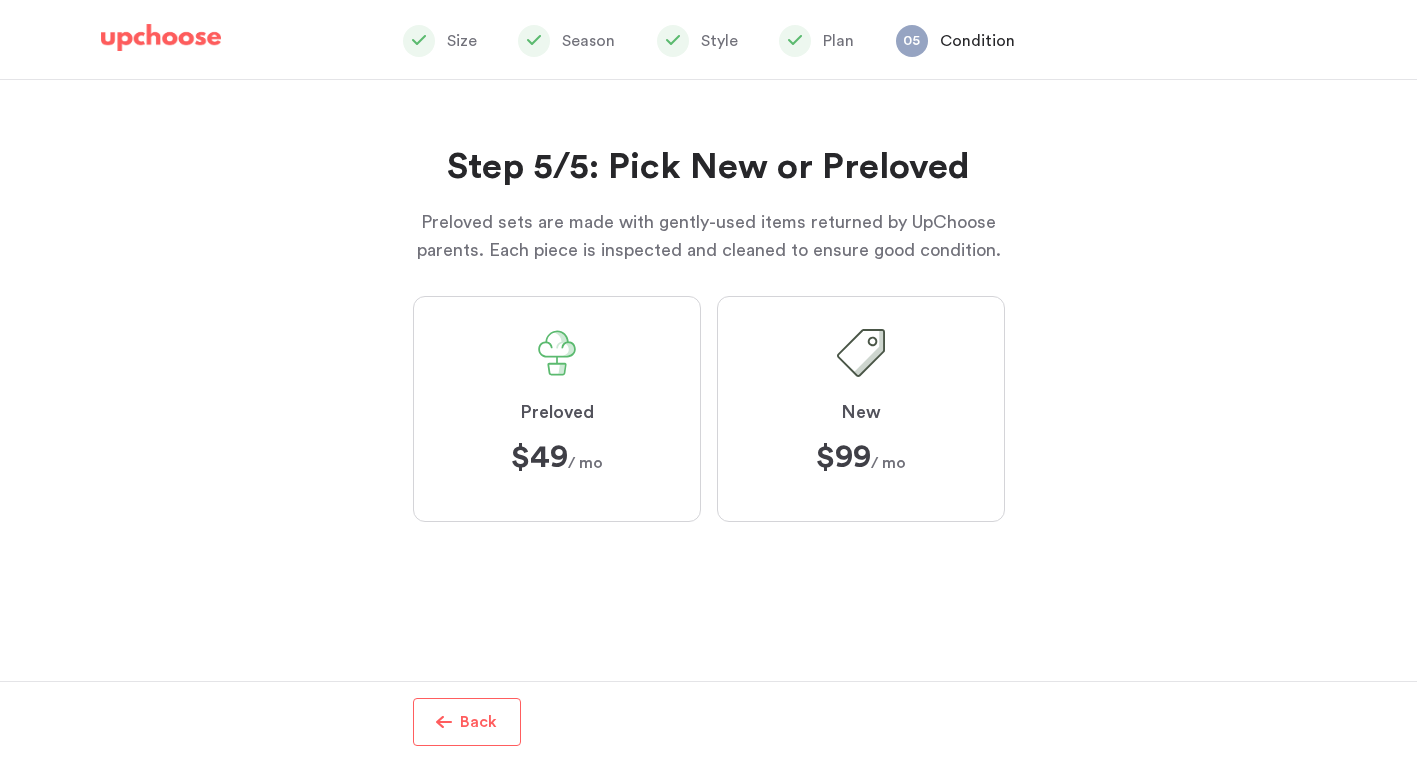 click on "Preloved" at bounding box center [557, 413] 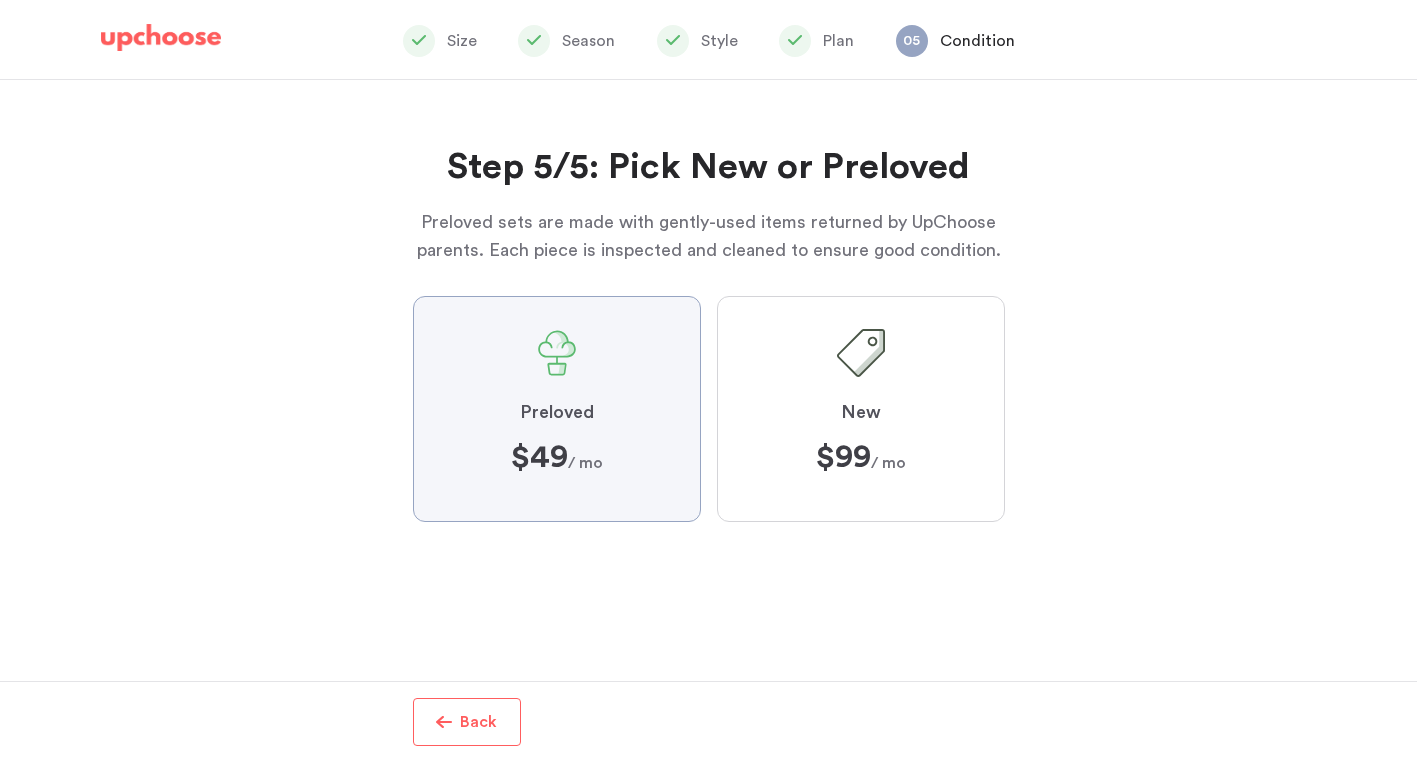 click on "Preloved $49 $49  / mo" at bounding box center (0, 0) 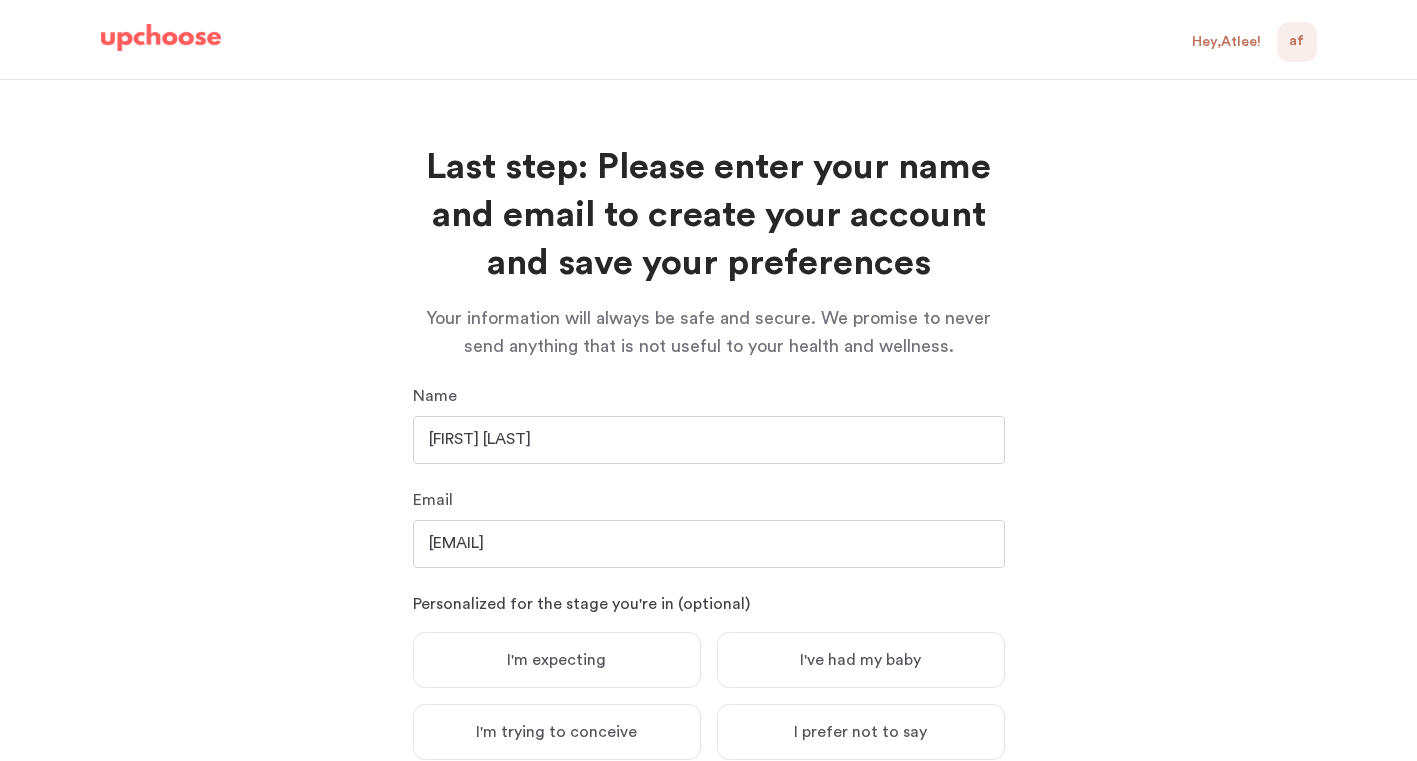 scroll, scrollTop: 161, scrollLeft: 0, axis: vertical 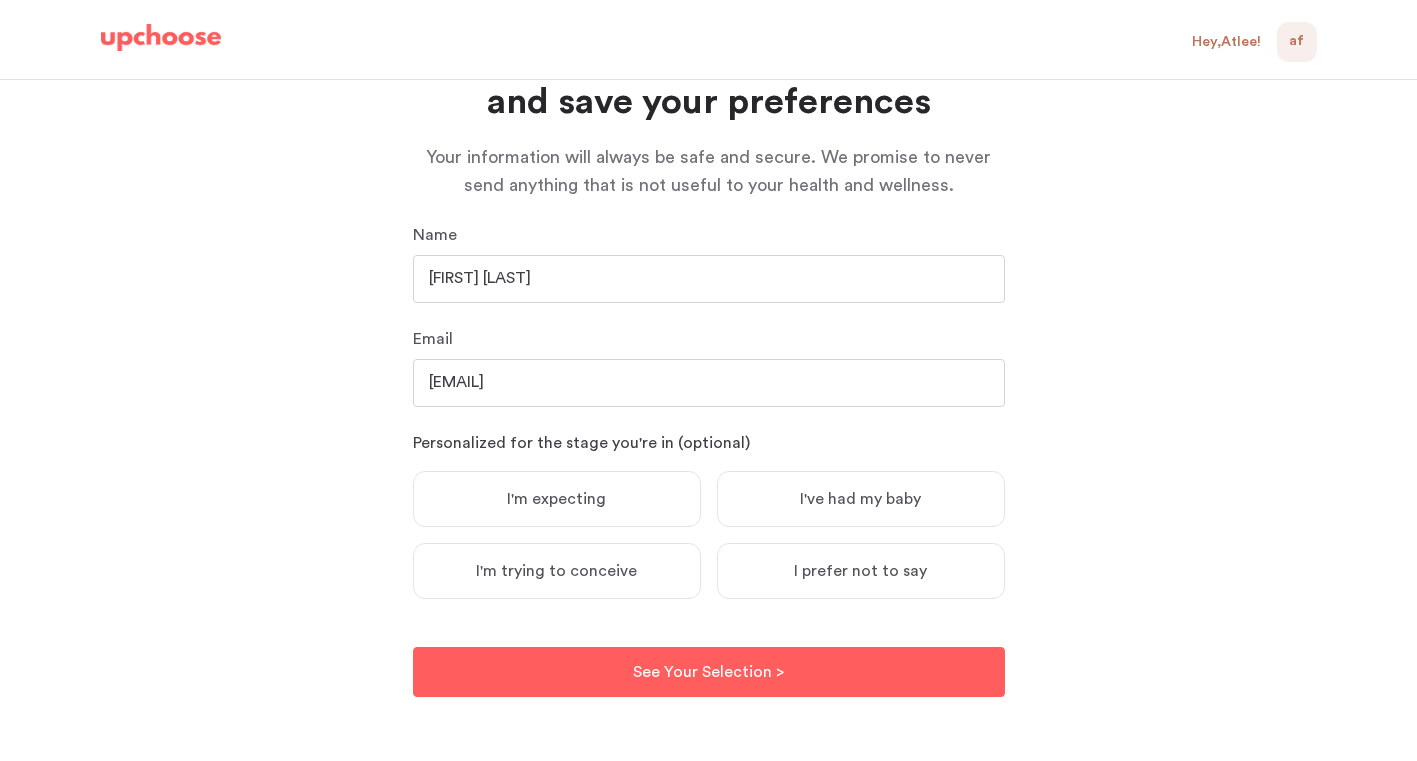 click on "I'm expecting" at bounding box center [556, 499] 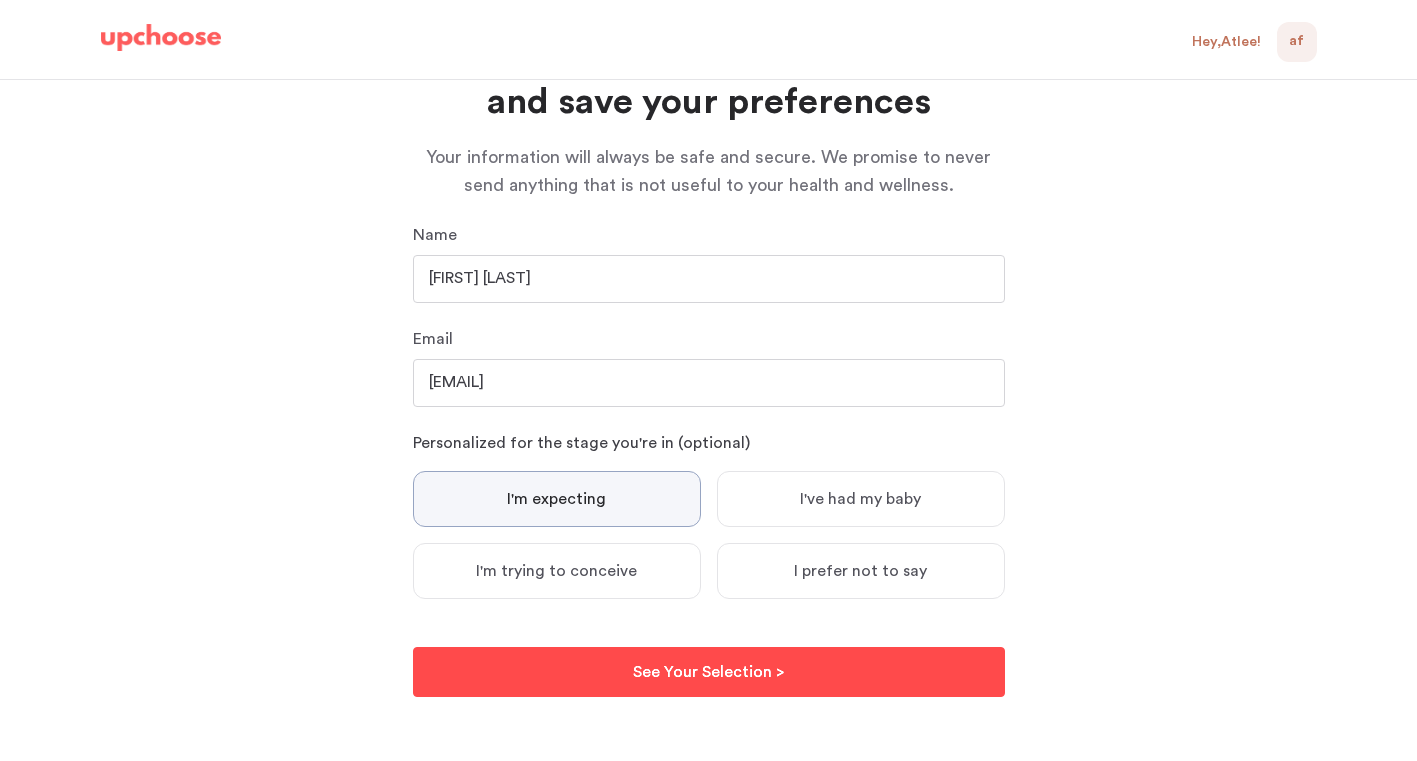 click on "See Your Selection >" at bounding box center [708, 672] 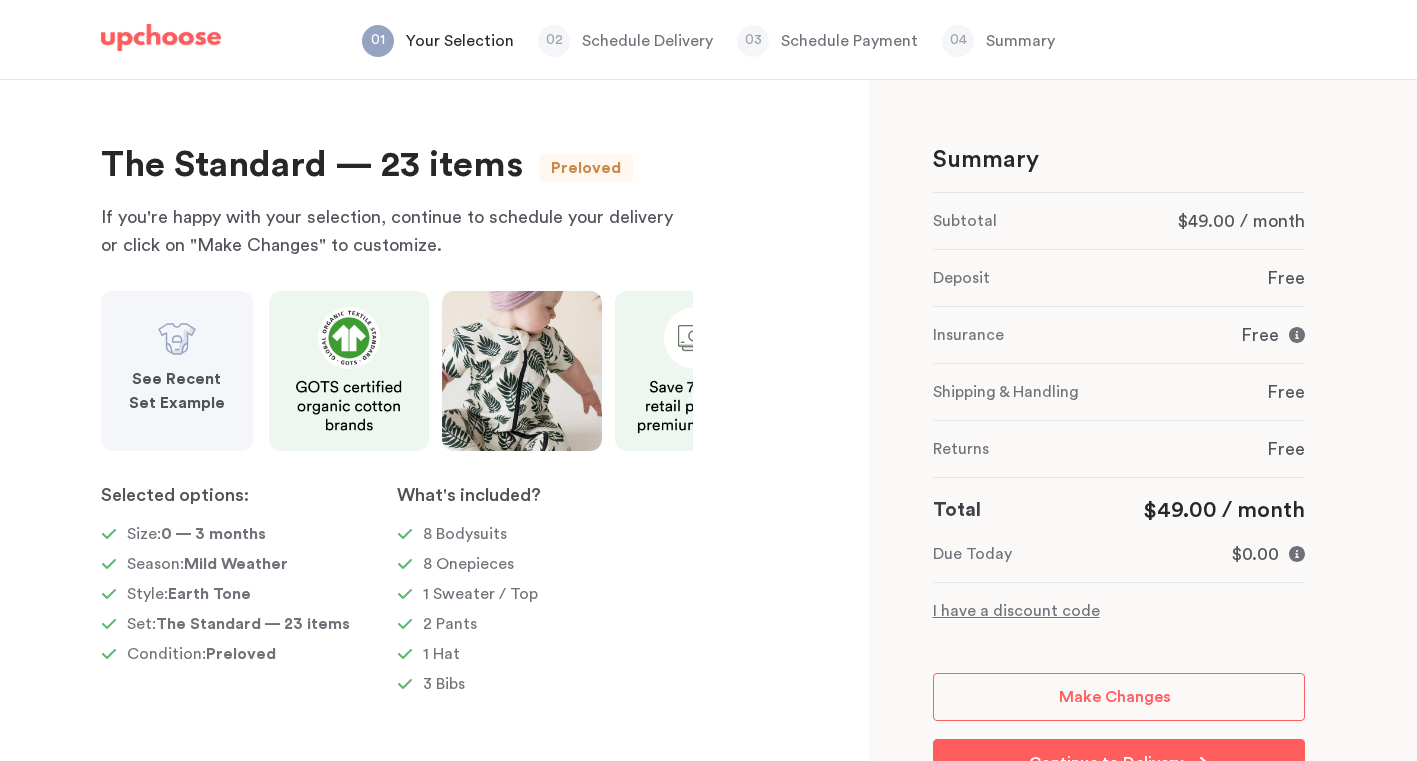 scroll, scrollTop: 0, scrollLeft: 0, axis: both 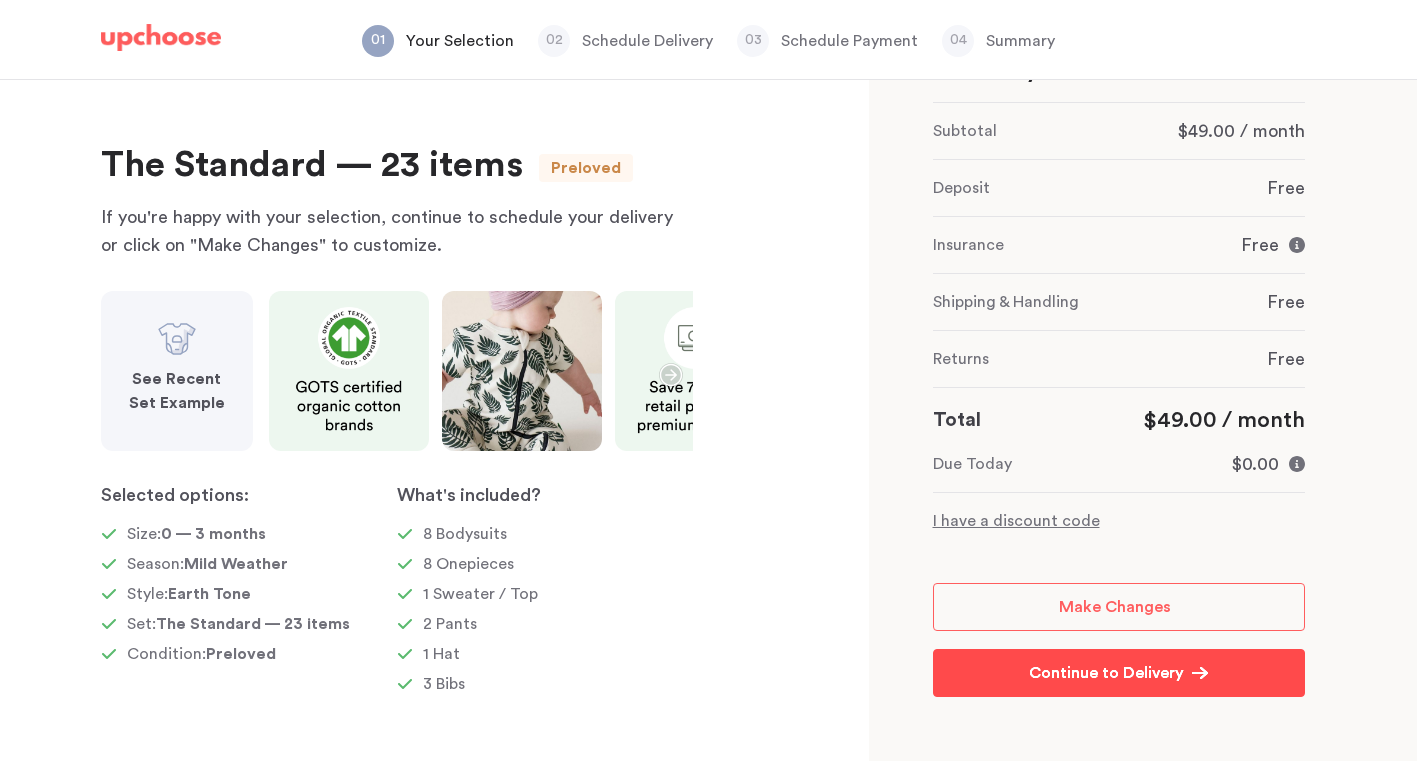 click on "Continue to Delivery" at bounding box center [1106, 673] 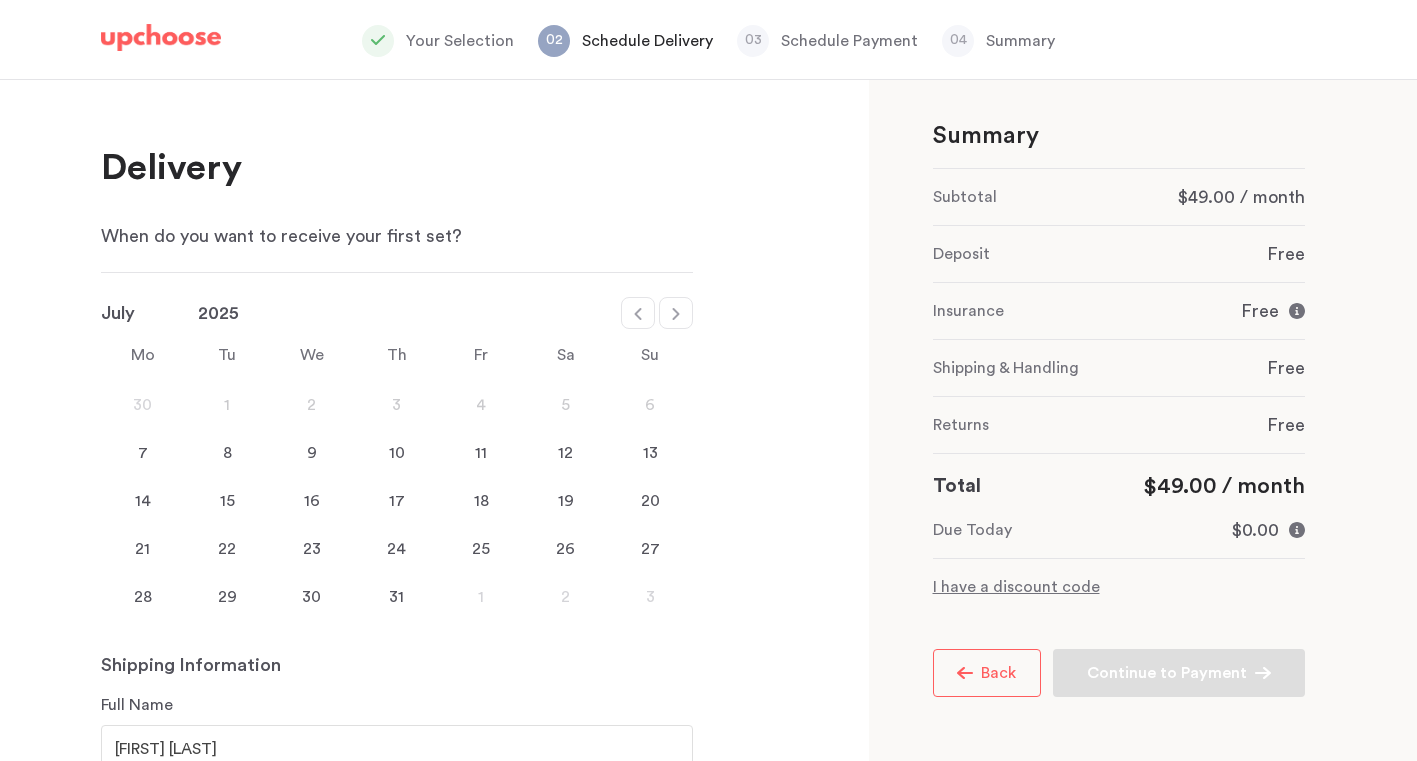 click at bounding box center [637, 314] 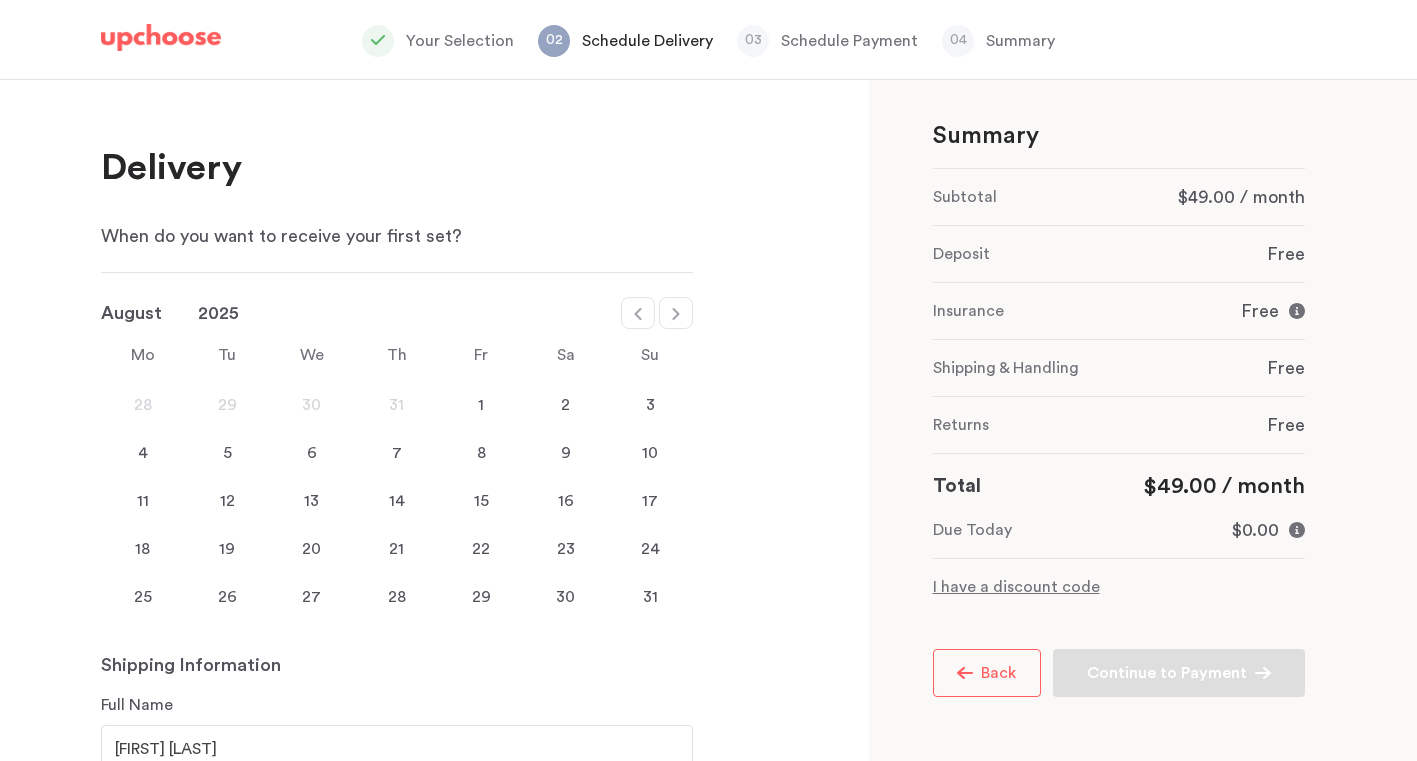 click at bounding box center (637, 314) 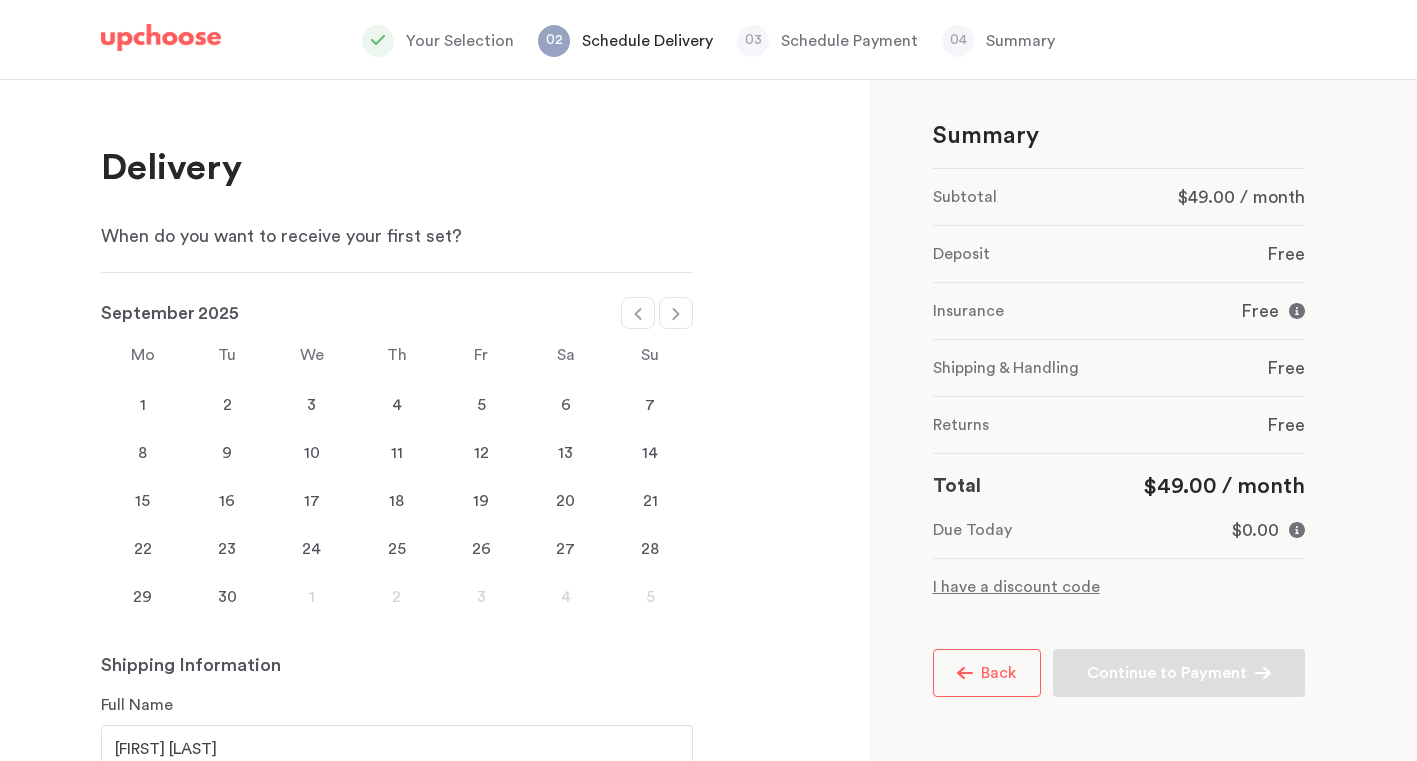 click at bounding box center (637, 314) 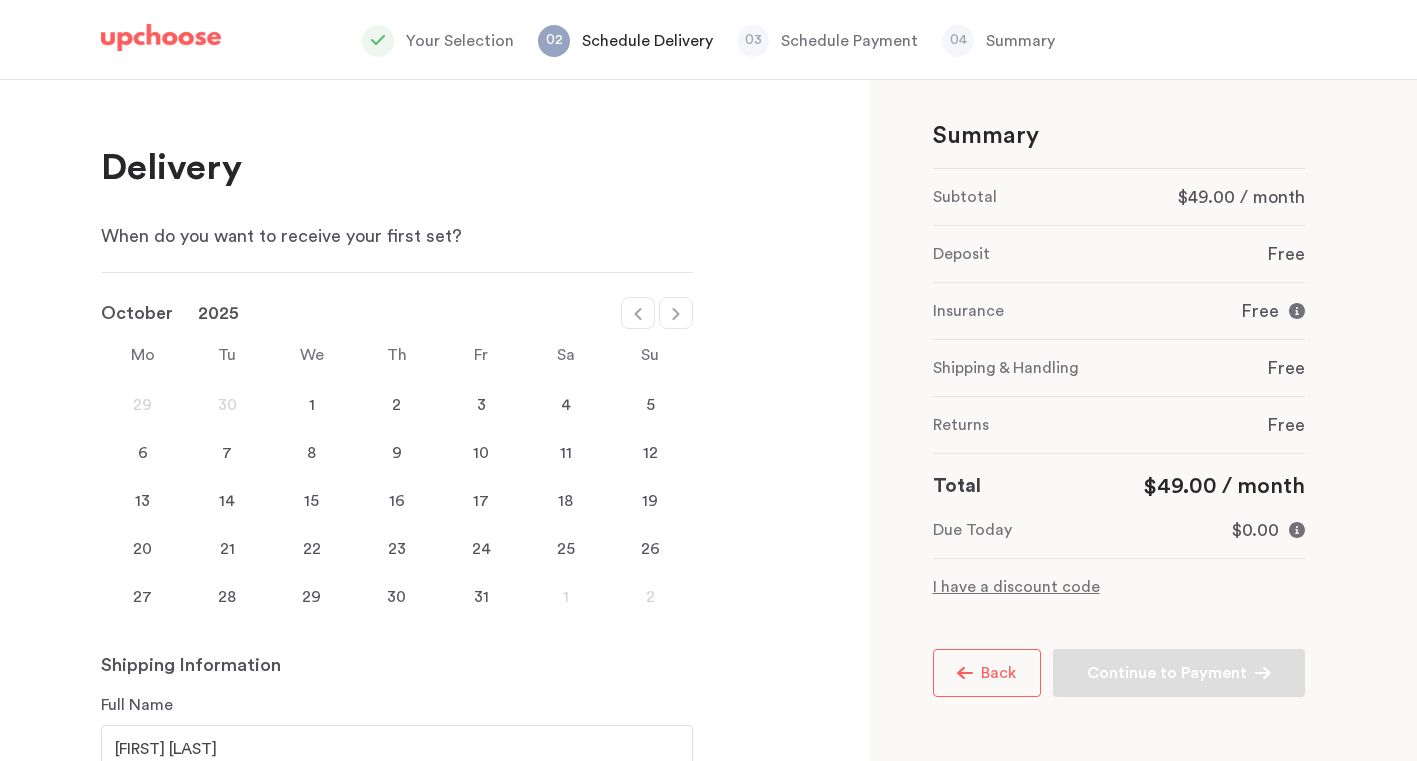 click on "12" at bounding box center [650, 405] 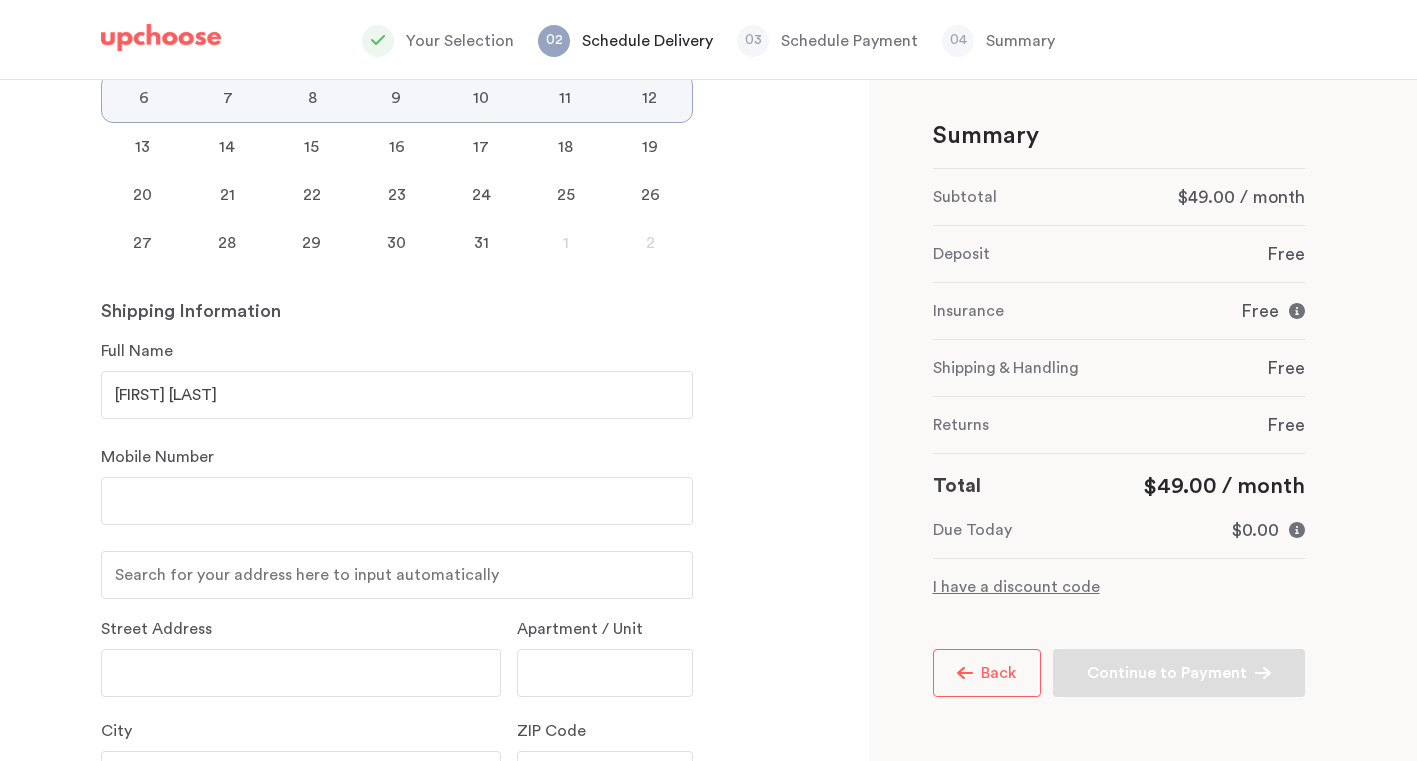 scroll, scrollTop: 373, scrollLeft: 0, axis: vertical 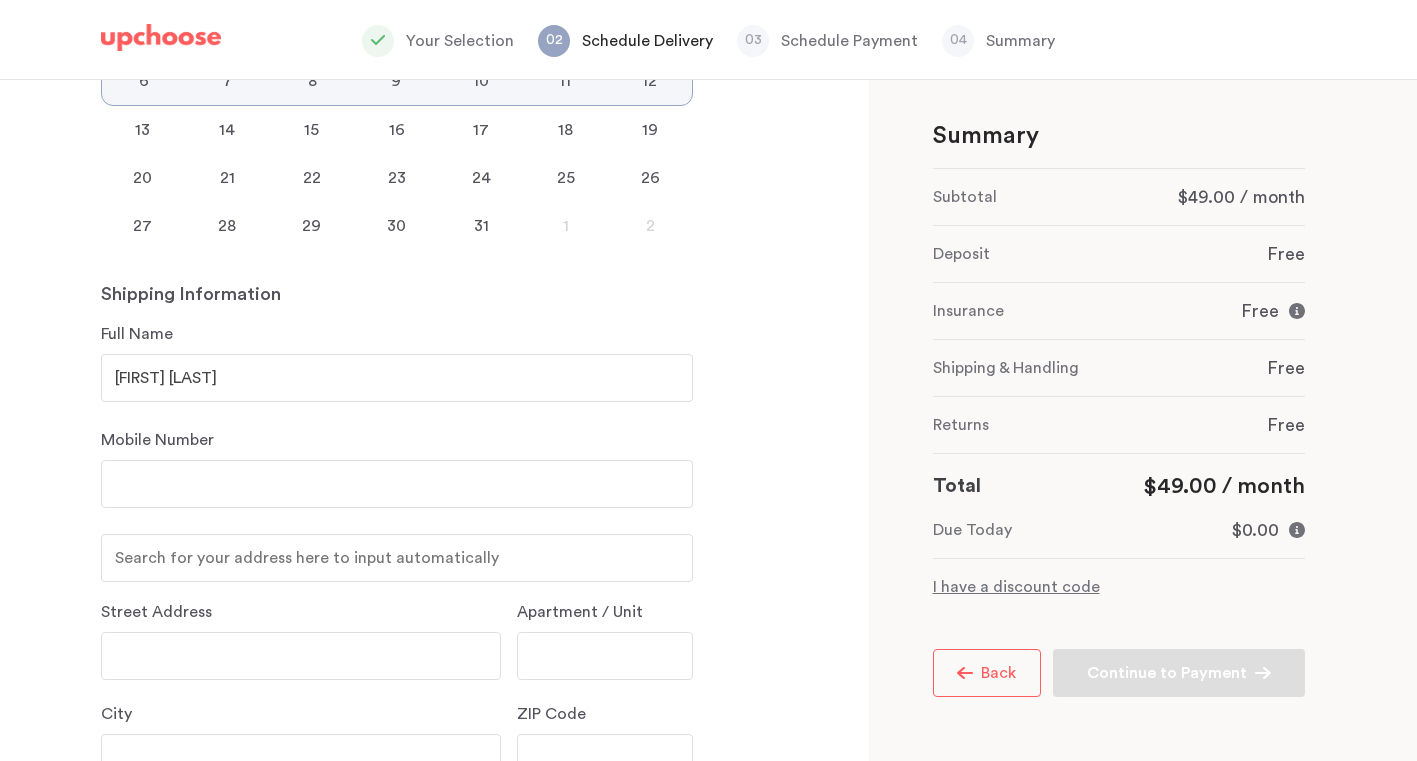 click at bounding box center [397, 484] 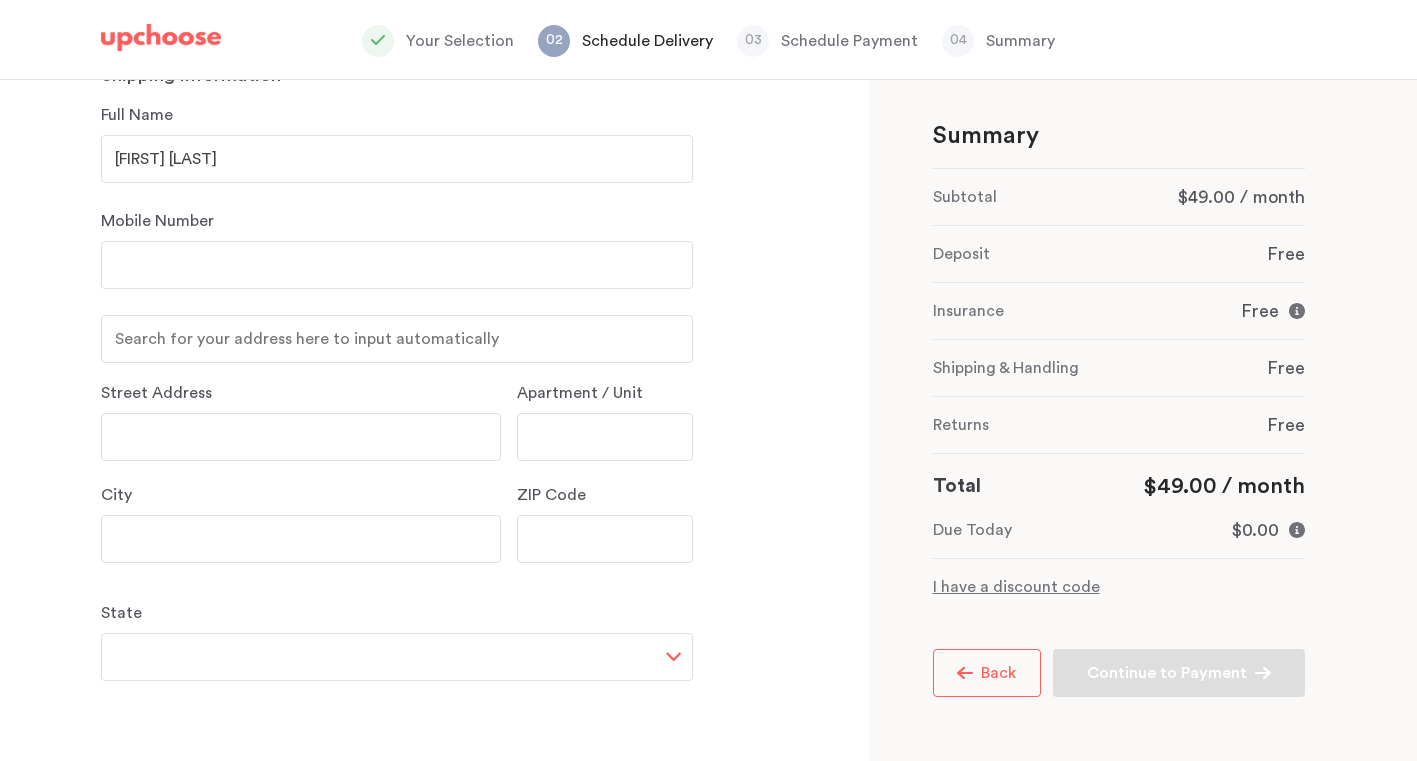 scroll, scrollTop: 618, scrollLeft: 0, axis: vertical 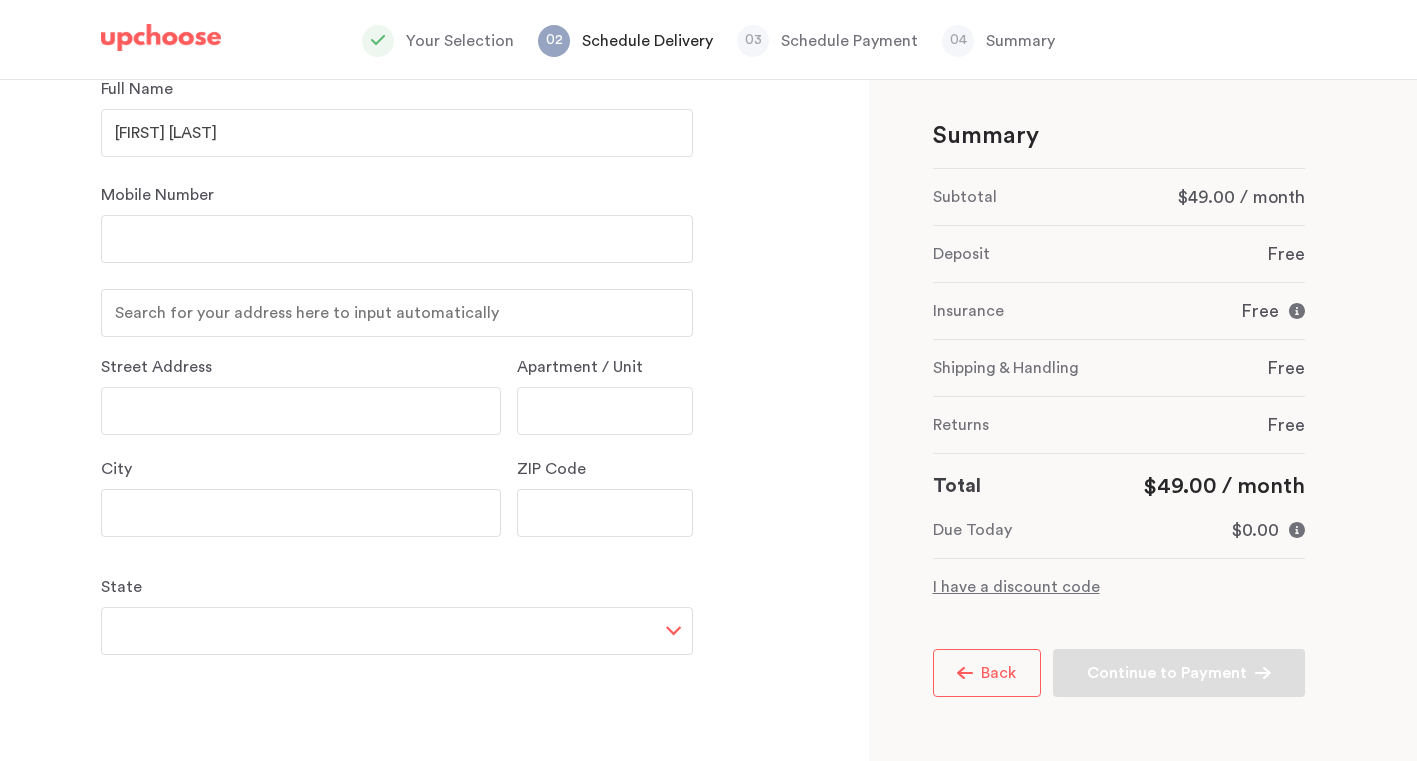 click at bounding box center (301, 411) 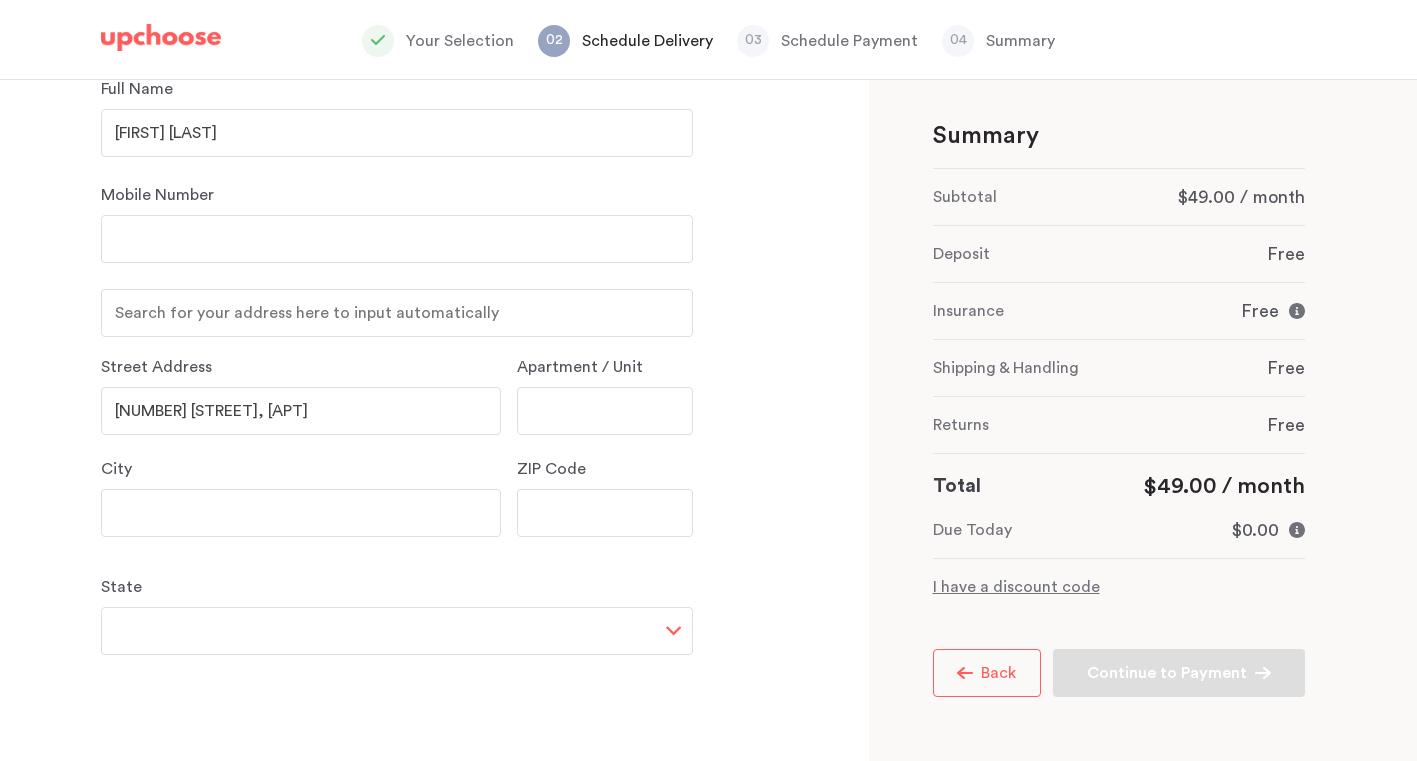 type on "[CITY]" 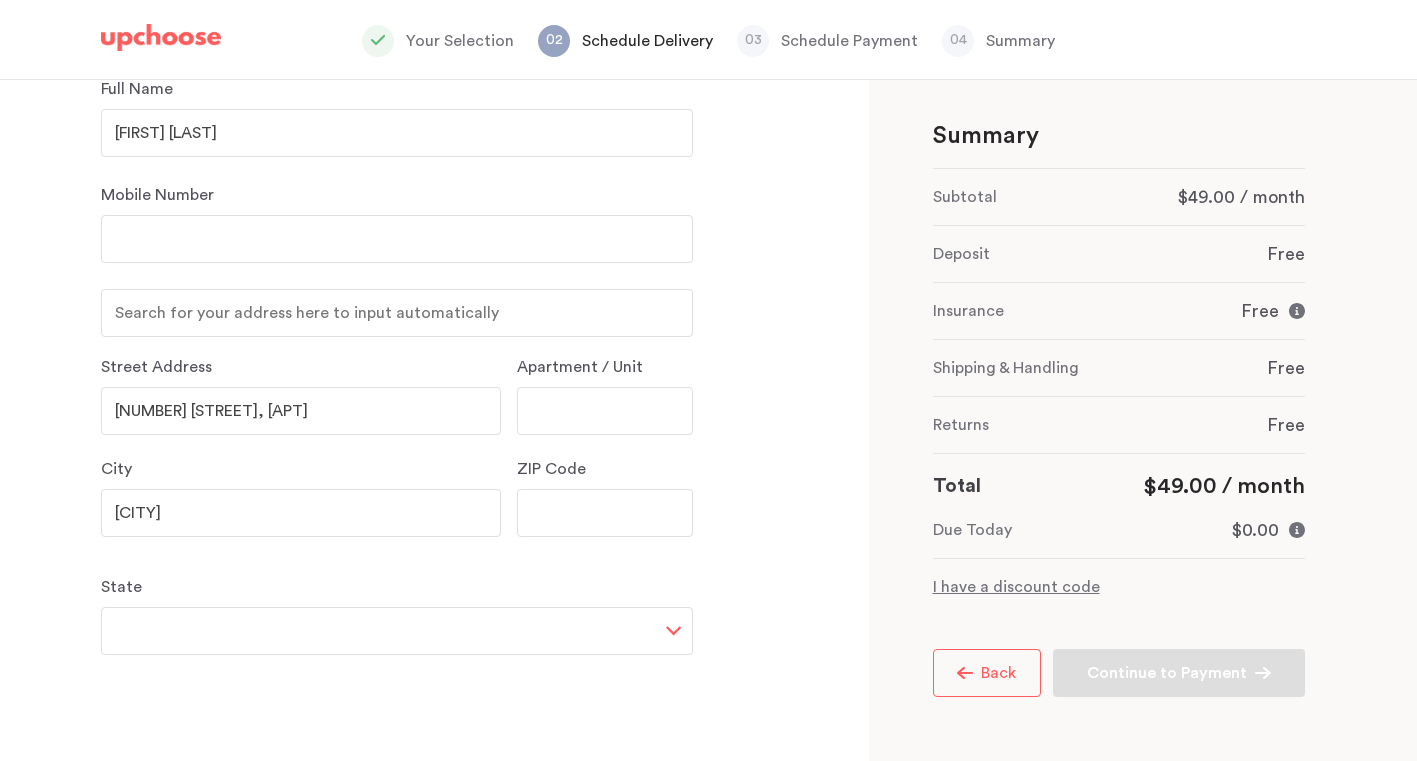 type on "[POSTAL_CODE]" 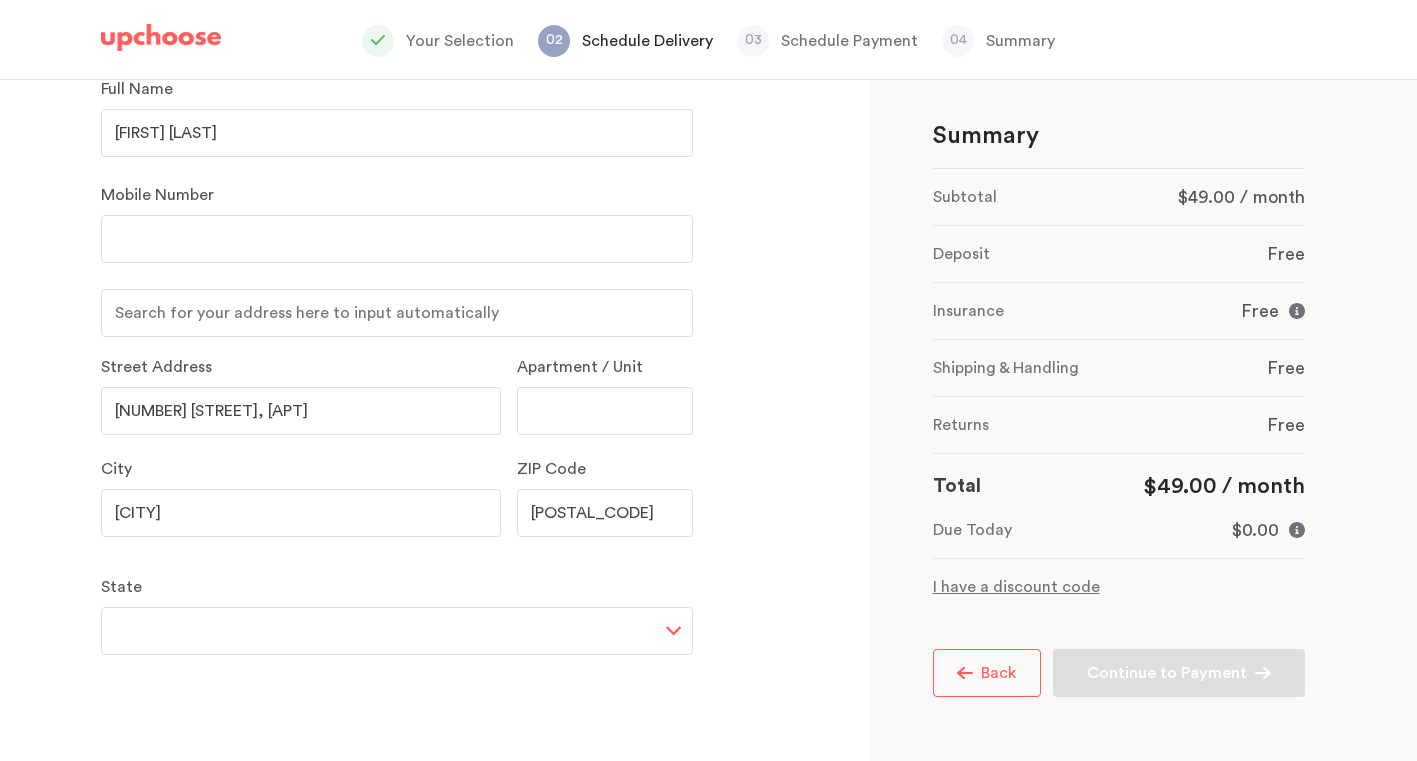 select on "[STATE]" 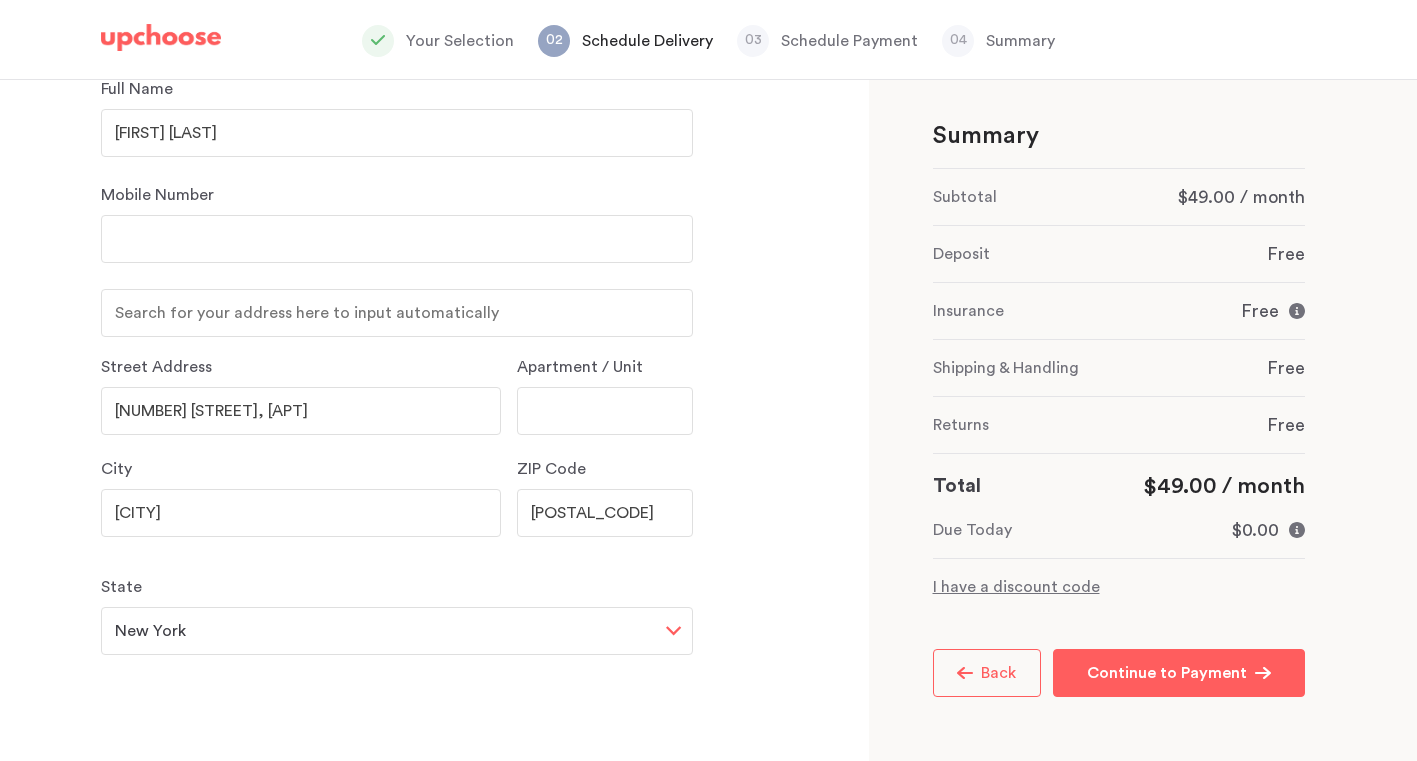 click at bounding box center (605, 411) 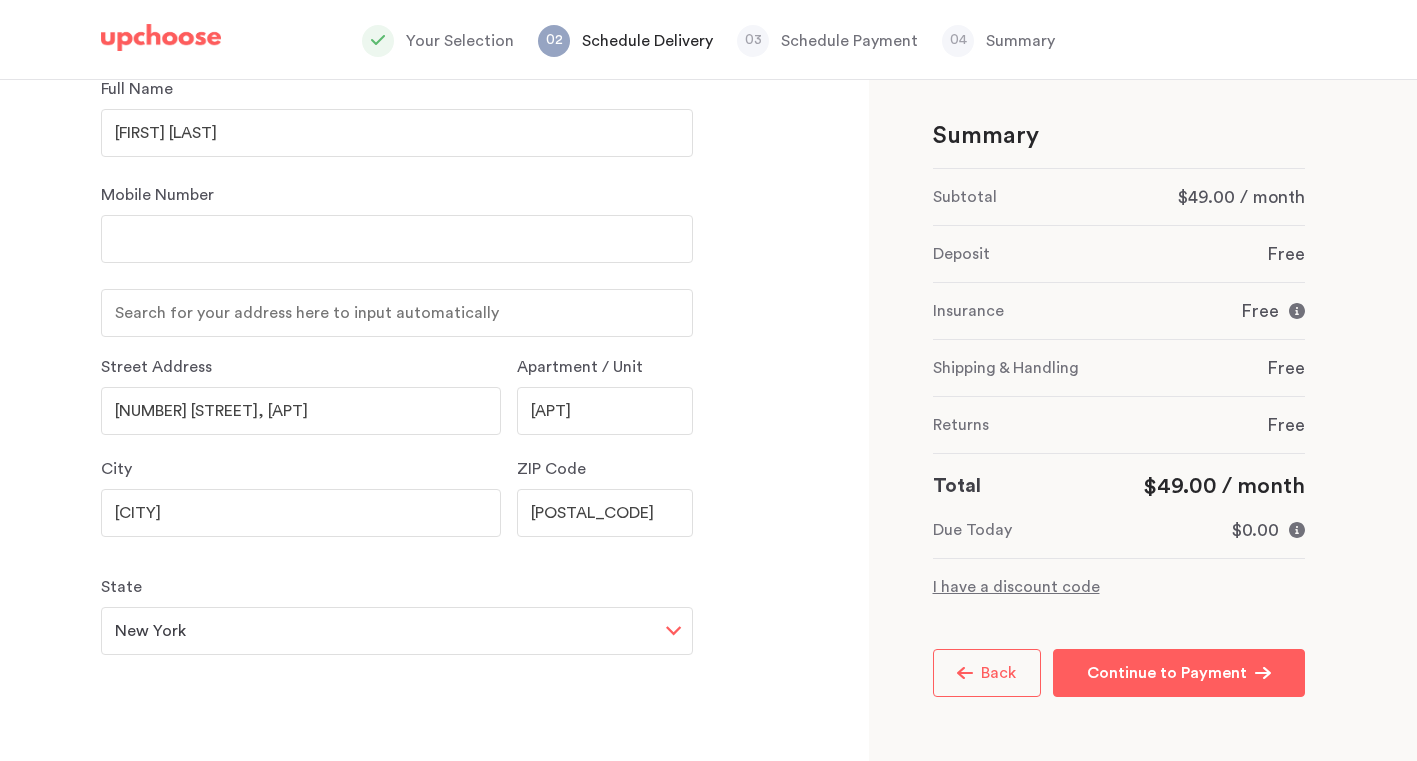 type on "[APT]" 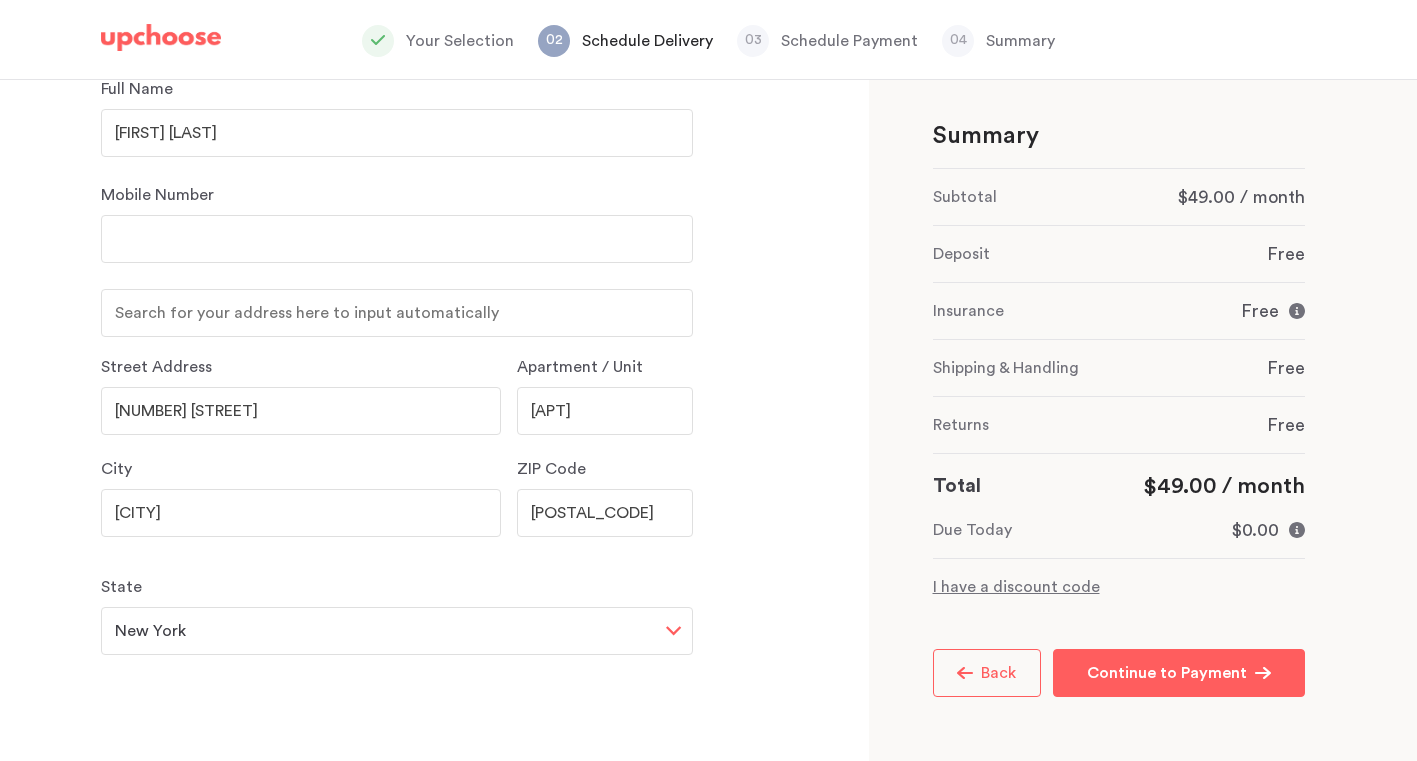 type on "[NUMBER] [STREET]" 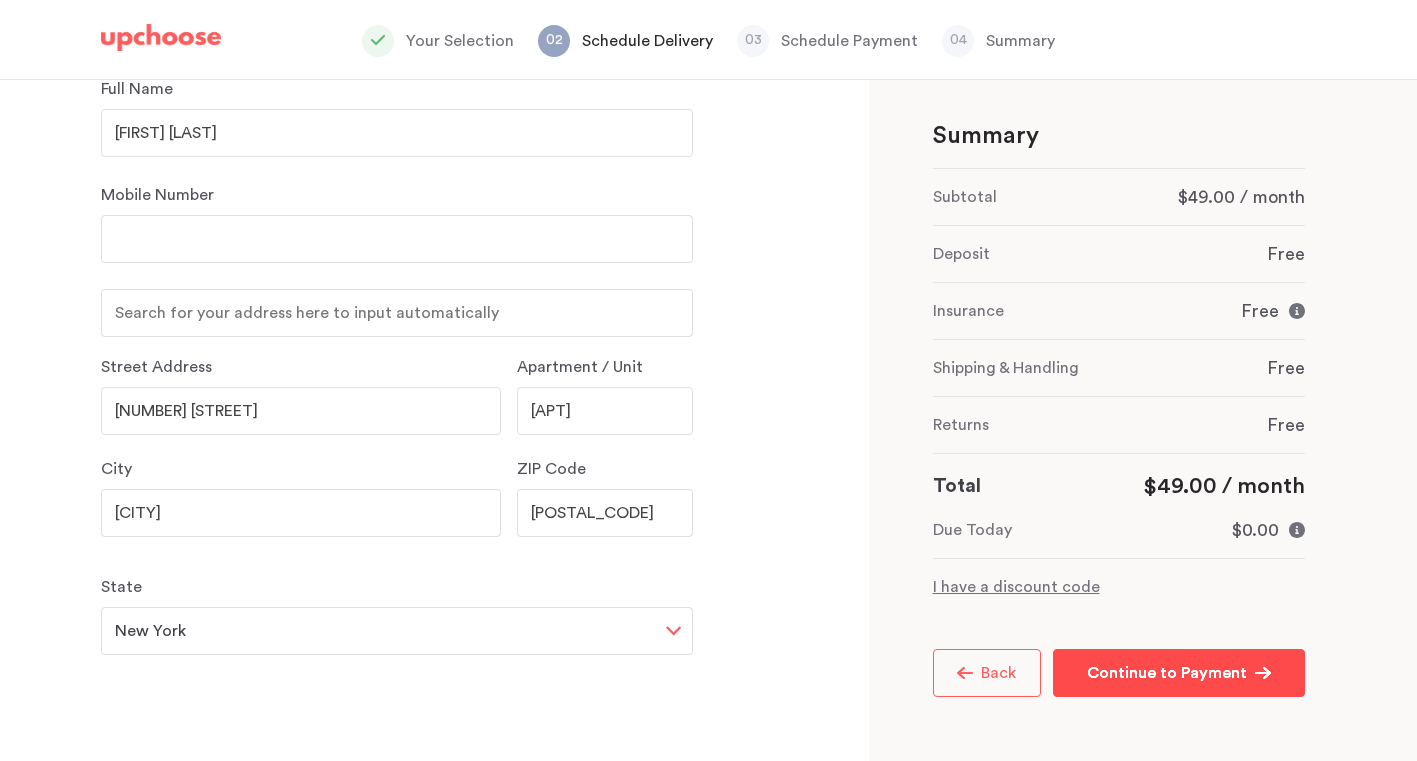 click on "Continue to Payment" at bounding box center [1167, 673] 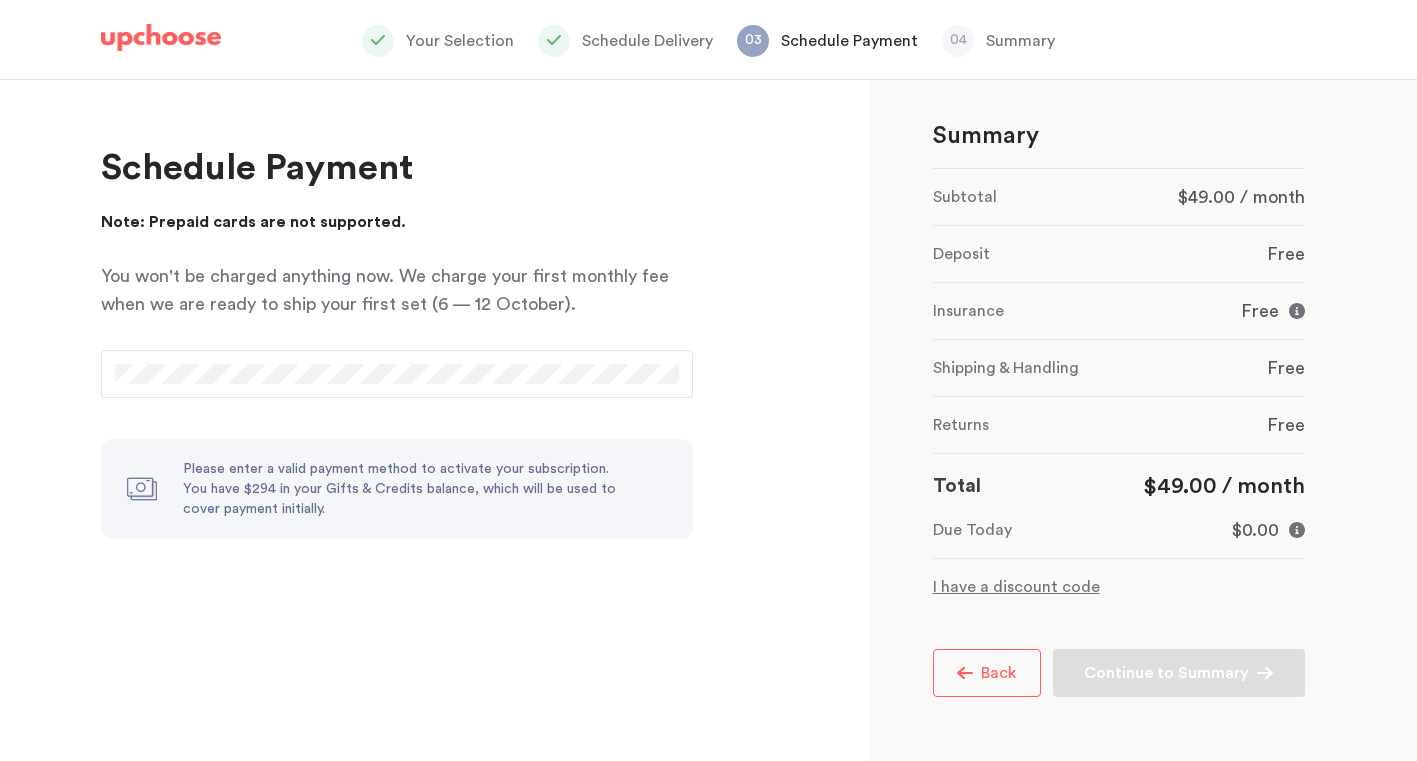 click on "I have a discount code" at bounding box center (1119, 587) 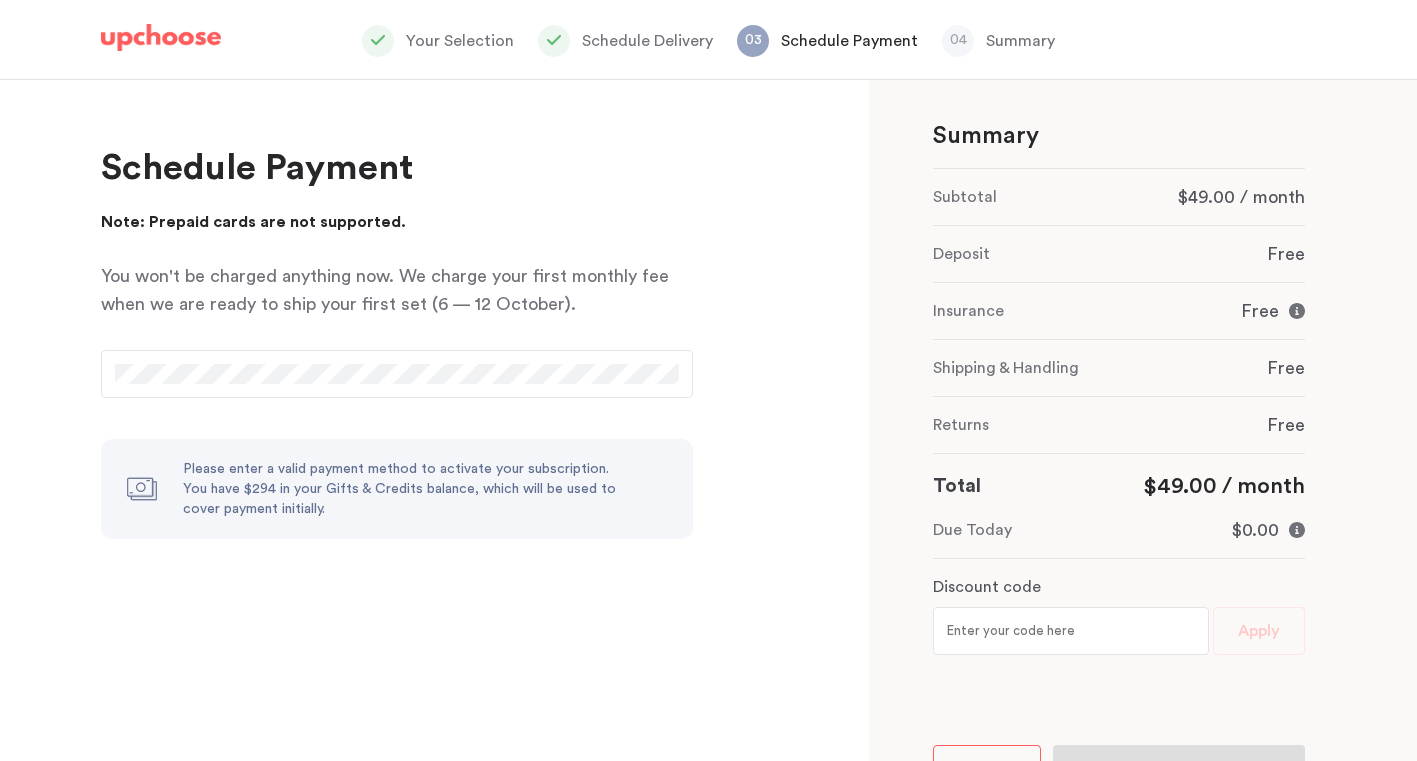 scroll, scrollTop: 120, scrollLeft: 0, axis: vertical 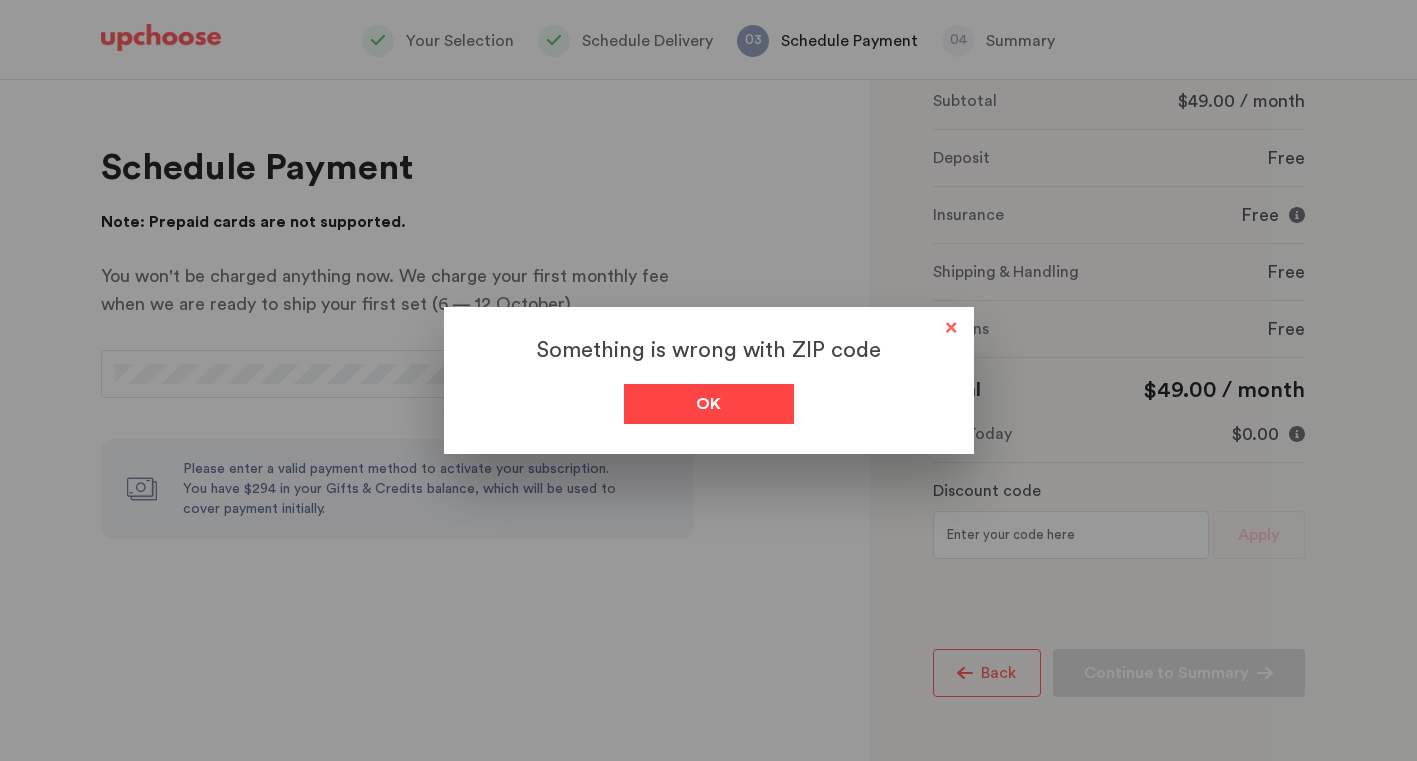 click on "Ok" at bounding box center [709, 404] 